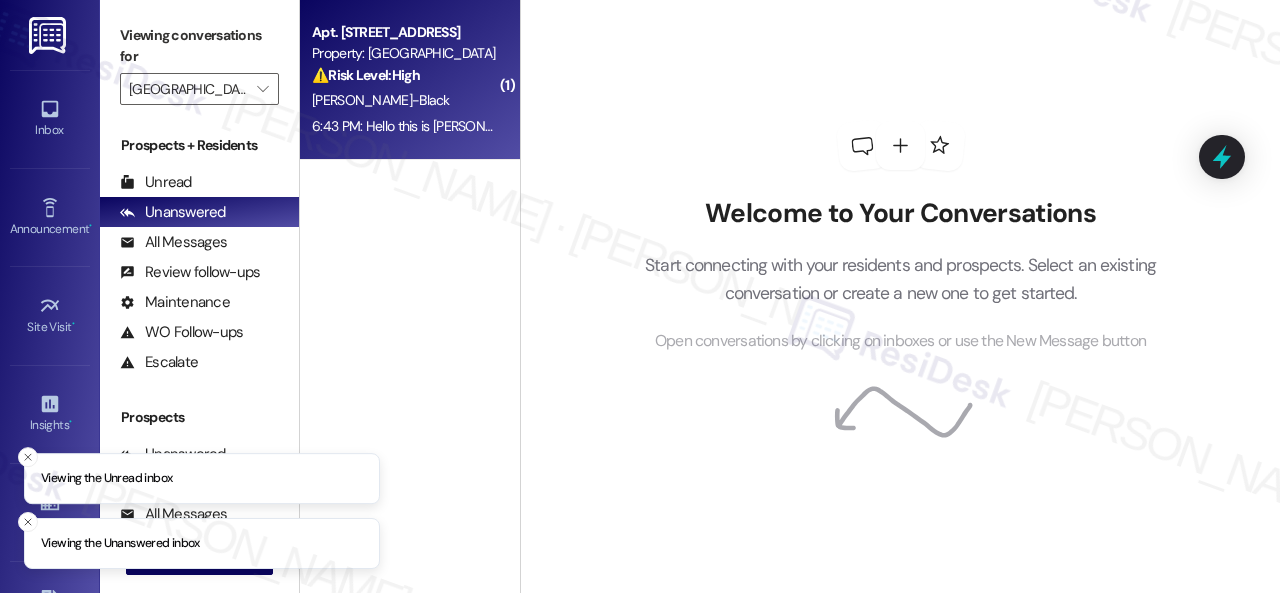 scroll, scrollTop: 0, scrollLeft: 0, axis: both 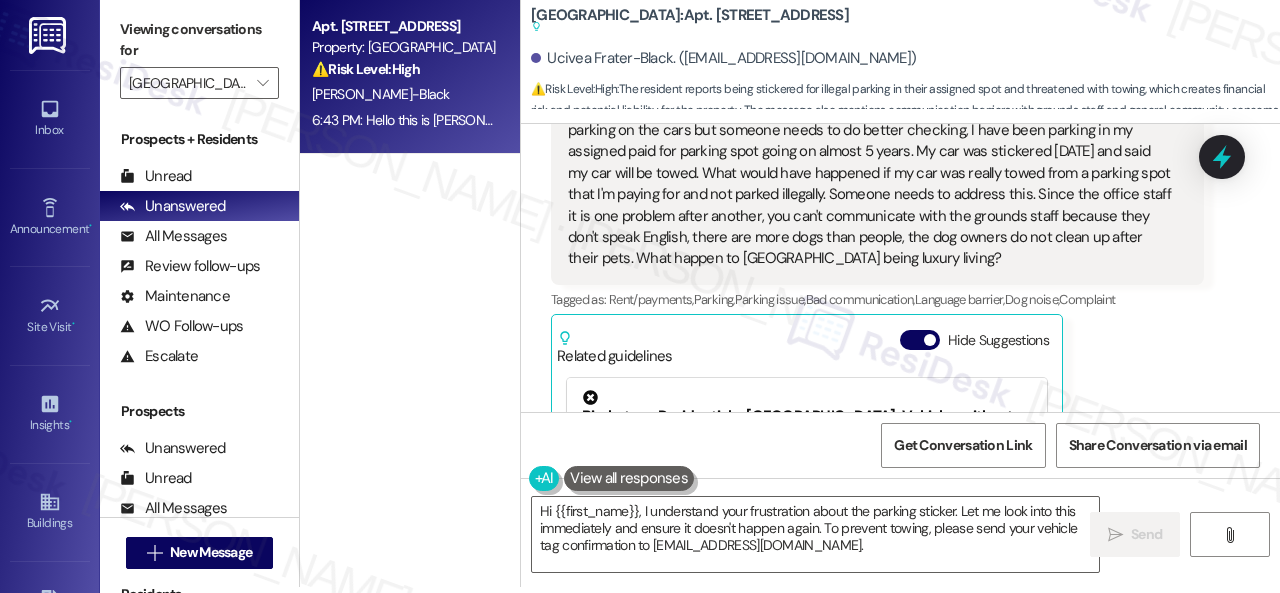 click on "Ucivea Frater-Black Question 6:43 PM Hello this is Ucivea Fraterblack and I'm in 104 bldg 5, I don't who is putting stickers for illegal parking on the cars but someone needs to do better checking, I have been parking in my assigned paid for parking spot going on almost 5 years. My car was stickered today and said my car will be towed. What would have happened if my car was really towed from a parking spot that I'm paying for and not parked illegally. Someone needs to address this. Since the office staff it is one problem after another, you can't communicate with the grounds staff because they don't speak English, there are more dogs than people, the dog owners do not clean up after their pets. What happen to halston Park being luxury living?  Tags and notes Tagged as:   Rent/payments ,  Click to highlight conversations about Rent/payments Parking ,  Click to highlight conversations about Parking Parking issue ,  Click to highlight conversations about Parking issue Bad communication ,  Language barrier ,  ," at bounding box center [877, 331] 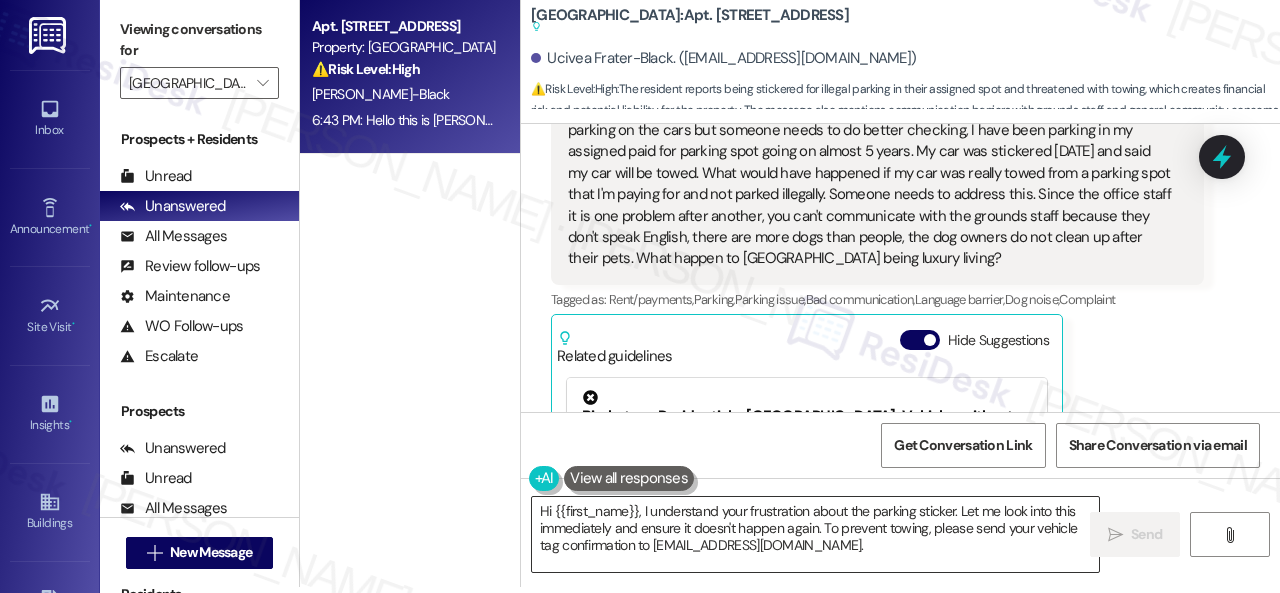 drag, startPoint x: 613, startPoint y: 529, endPoint x: 640, endPoint y: 529, distance: 27 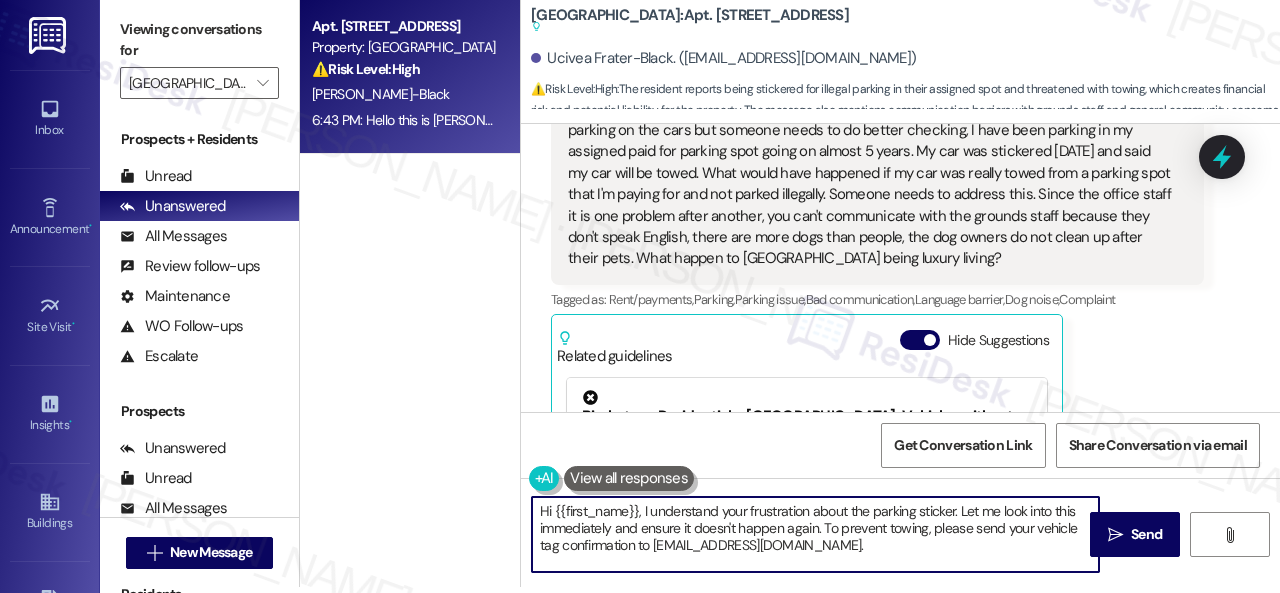 click on "Hi {{first_name}}, I understand your frustration about the parking sticker. Let me look into this immediately and ensure it doesn't happen again. To prevent towing, please send your vehicle tag confirmation to leasing@halstonparkcentral.com." at bounding box center (815, 534) 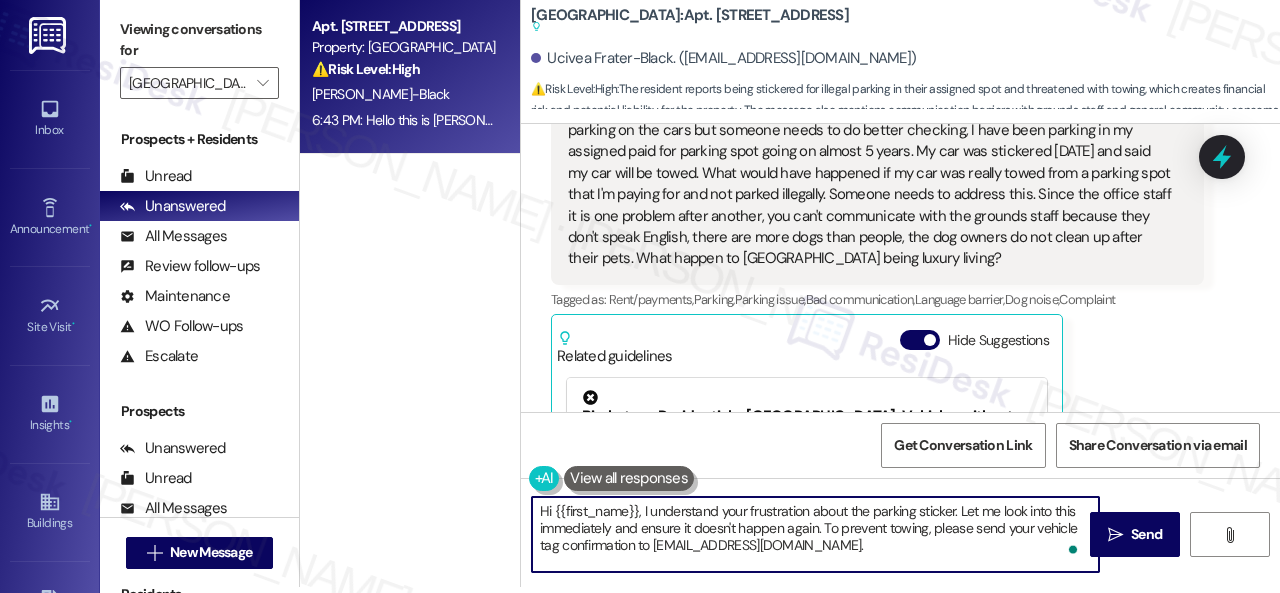 drag, startPoint x: 640, startPoint y: 529, endPoint x: 887, endPoint y: 557, distance: 248.58199 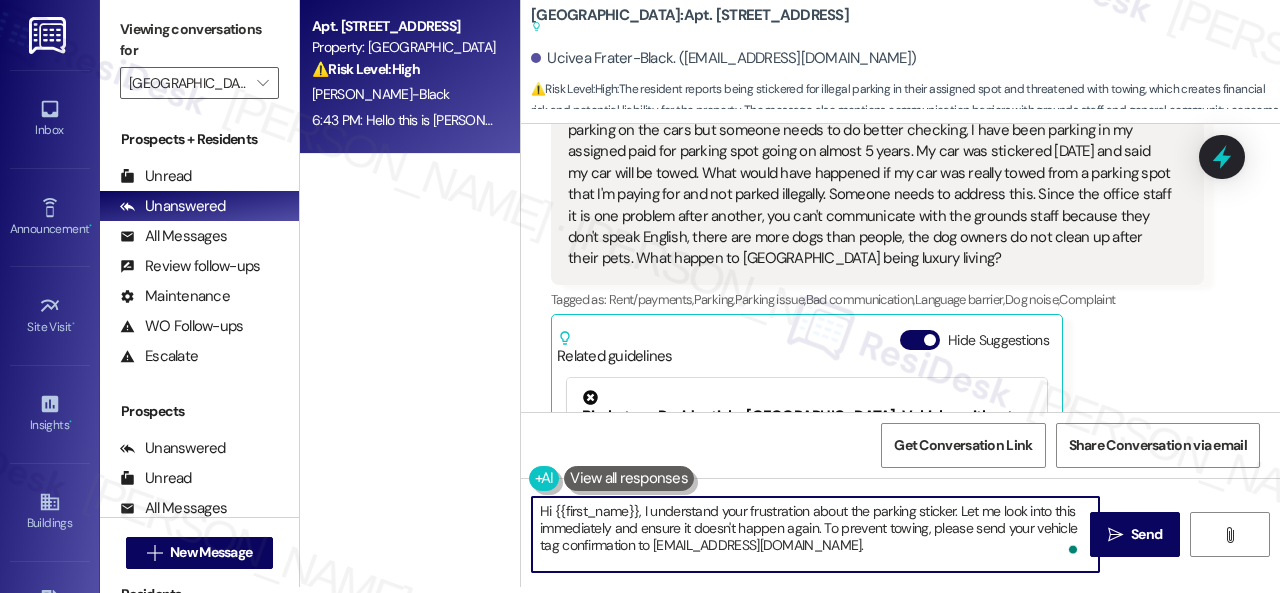 click on "Hi {{first_name}}, I understand your frustration about the parking sticker. Let me look into this immediately and ensure it doesn't happen again. To prevent towing, please send your vehicle tag confirmation to leasing@halstonparkcentral.com." at bounding box center [815, 534] 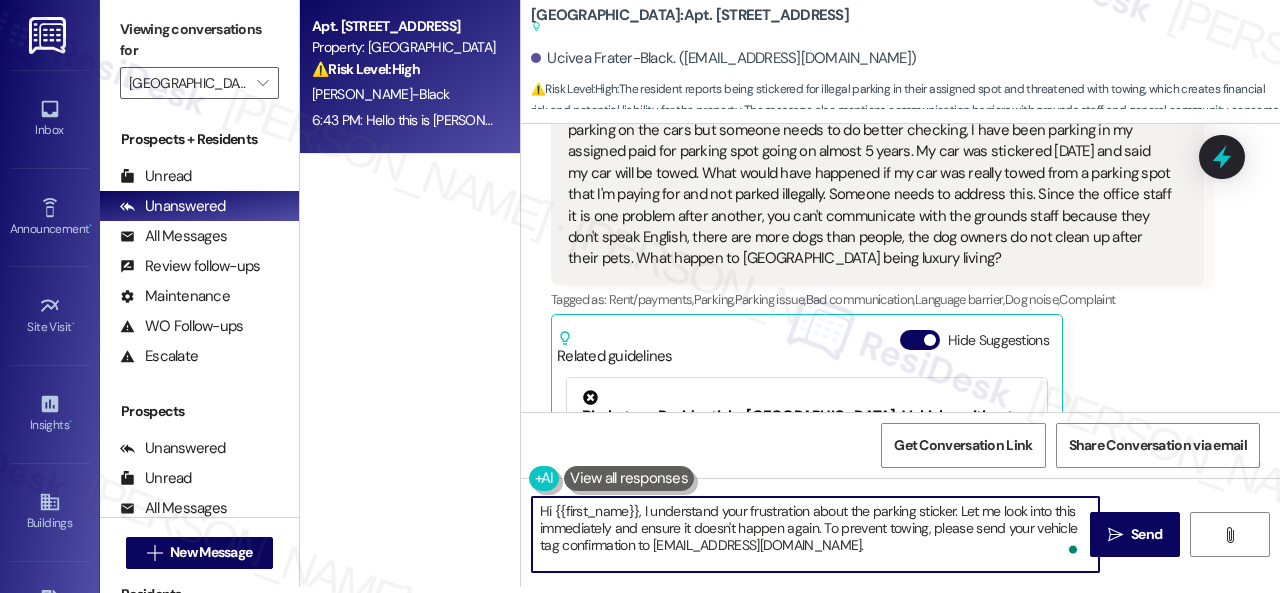 paste on "I will forward your concern to the site team and get back to you as soon as I receive a response. I appreciate your patience" 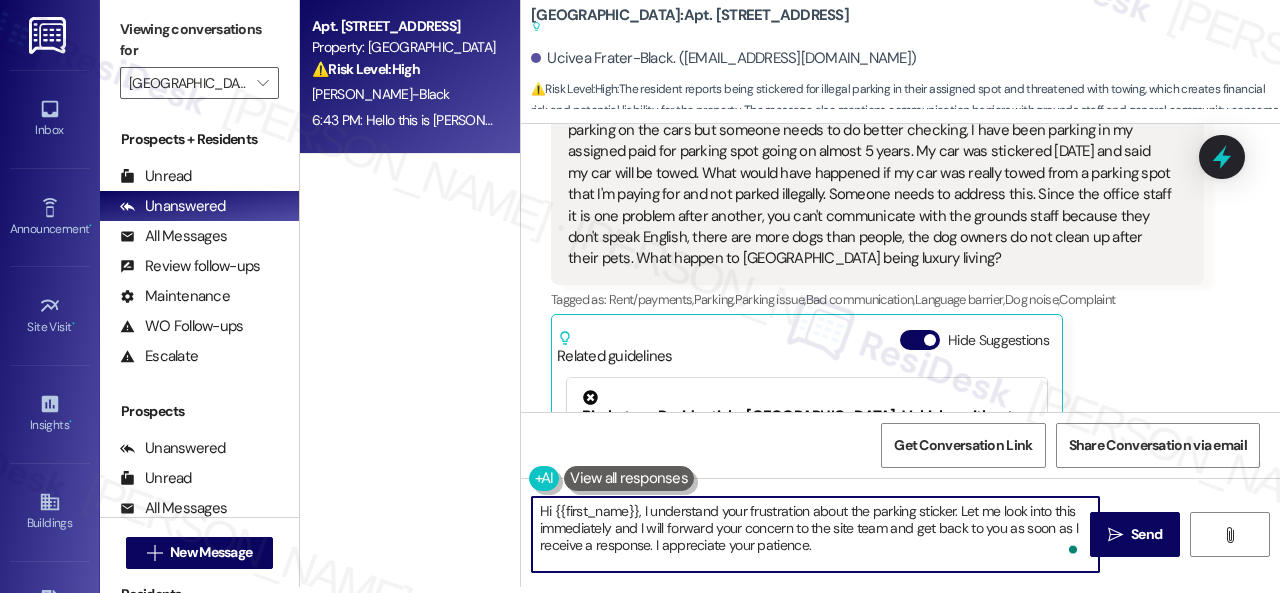 drag, startPoint x: 636, startPoint y: 533, endPoint x: 667, endPoint y: 524, distance: 32.280025 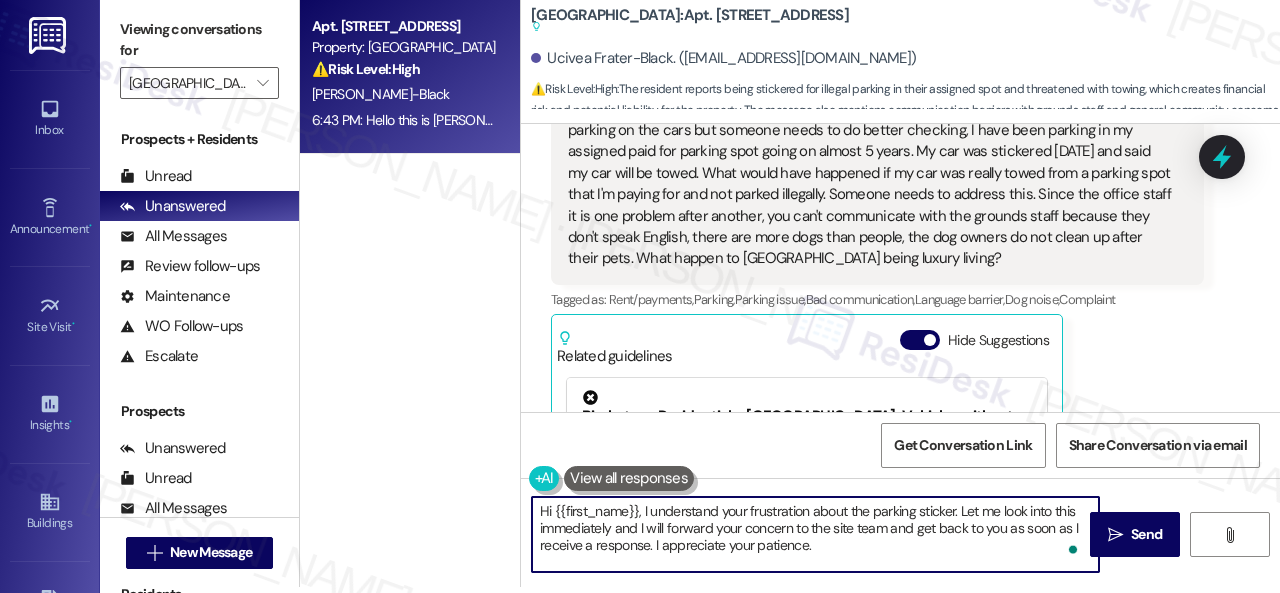 click on "Hi {{first_name}}, I understand your frustration about the parking sticker. Let me look into this immediately and I will forward your concern to the site team and get back to you as soon as I receive a response. I appreciate your patience." at bounding box center (815, 534) 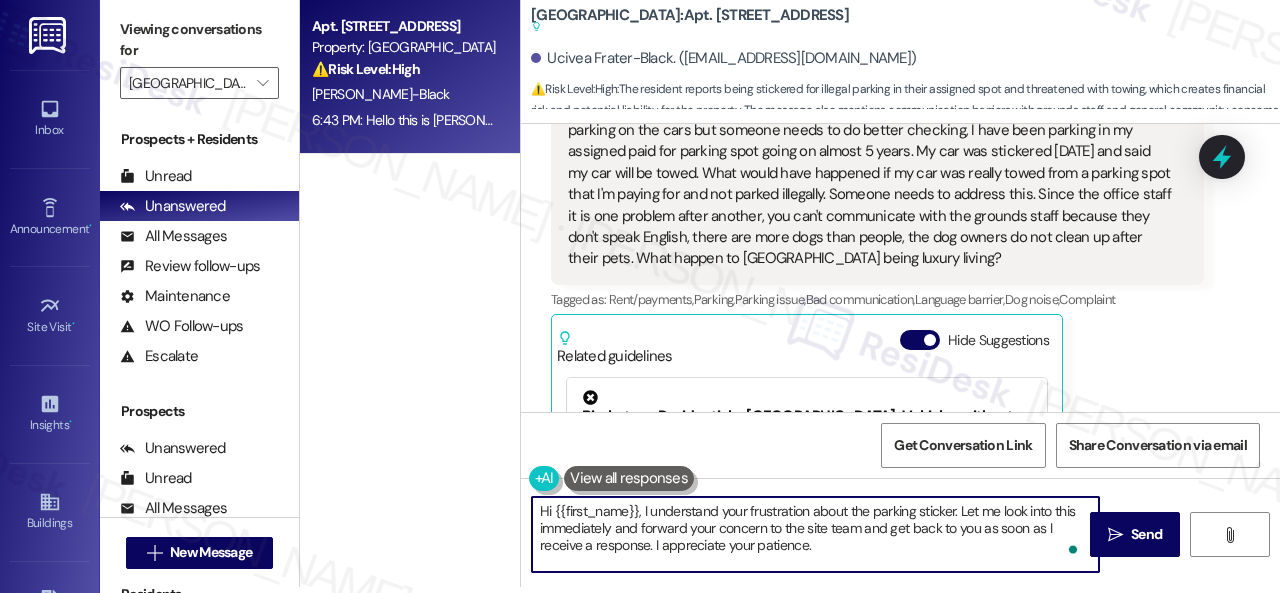 drag, startPoint x: 858, startPoint y: 531, endPoint x: 871, endPoint y: 531, distance: 13 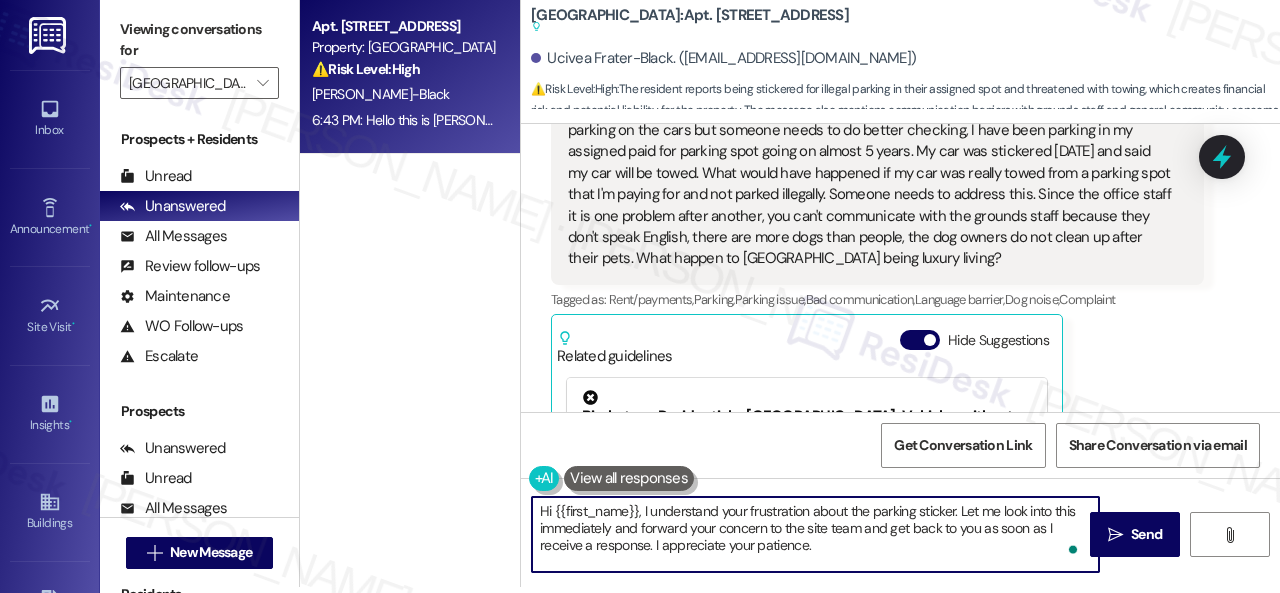 click on "Hi {{first_name}}, I understand your frustration about the parking sticker. Let me look into this immediately and forward your concern to the site team and get back to you as soon as I receive a response. I appreciate your patience." at bounding box center [815, 534] 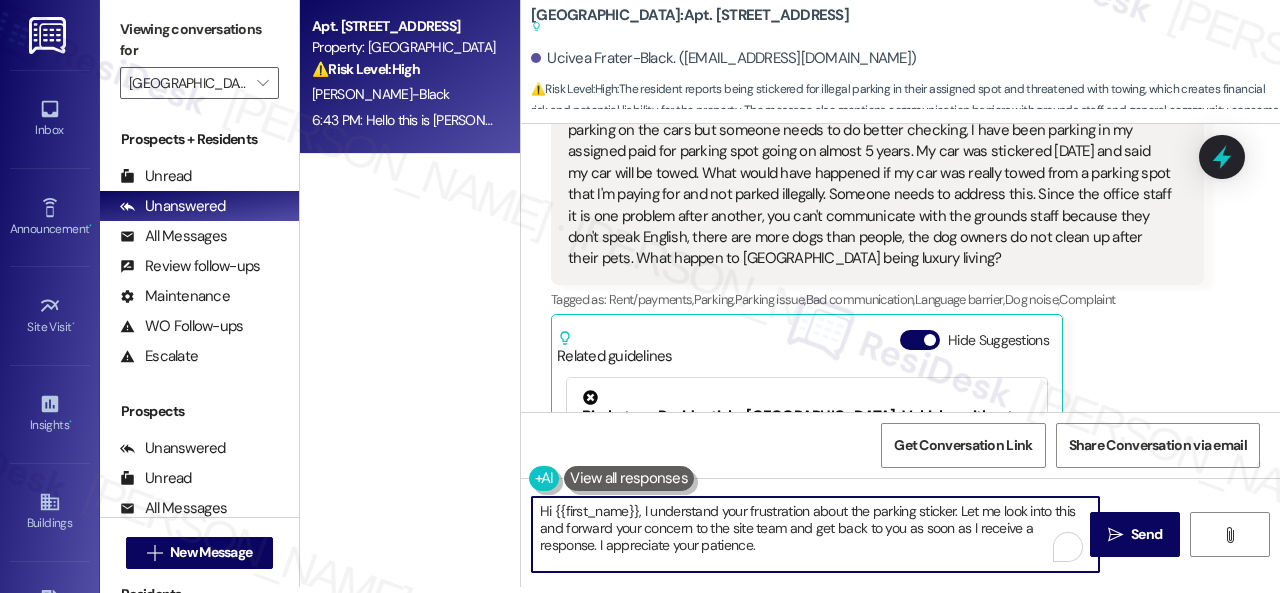 click on "Hi {{first_name}}, I understand your frustration about the parking sticker. Let me look into this and forward your concern to the site team and get back to you as soon as I receive a response. I appreciate your patience." at bounding box center [815, 534] 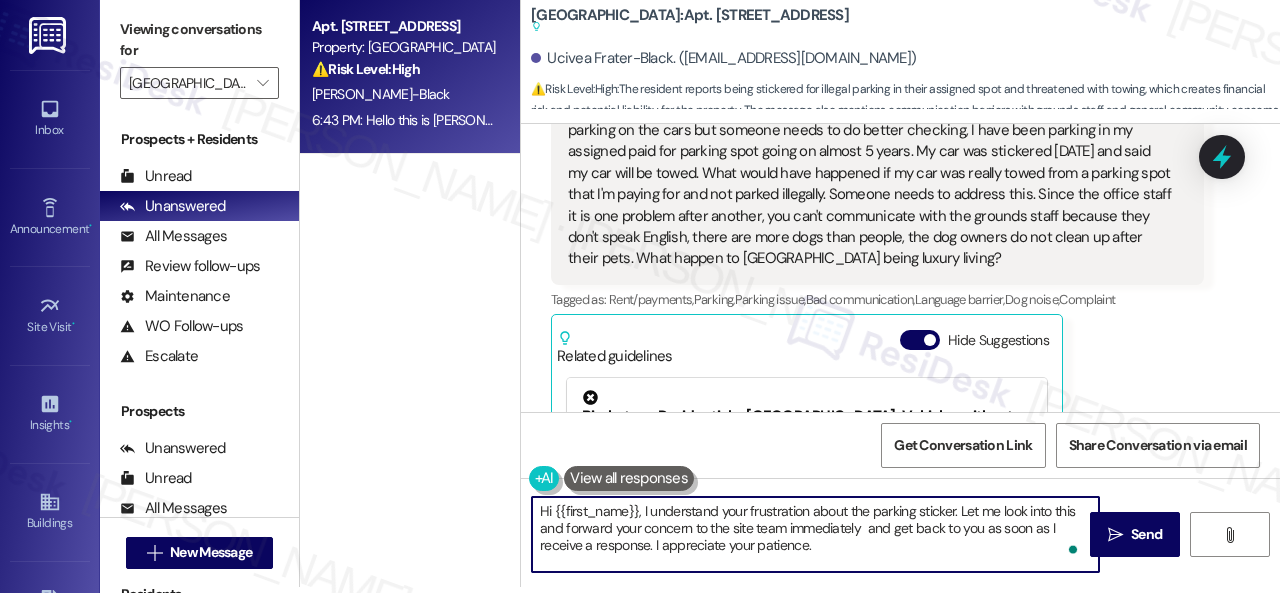 drag, startPoint x: 860, startPoint y: 531, endPoint x: 887, endPoint y: 531, distance: 27 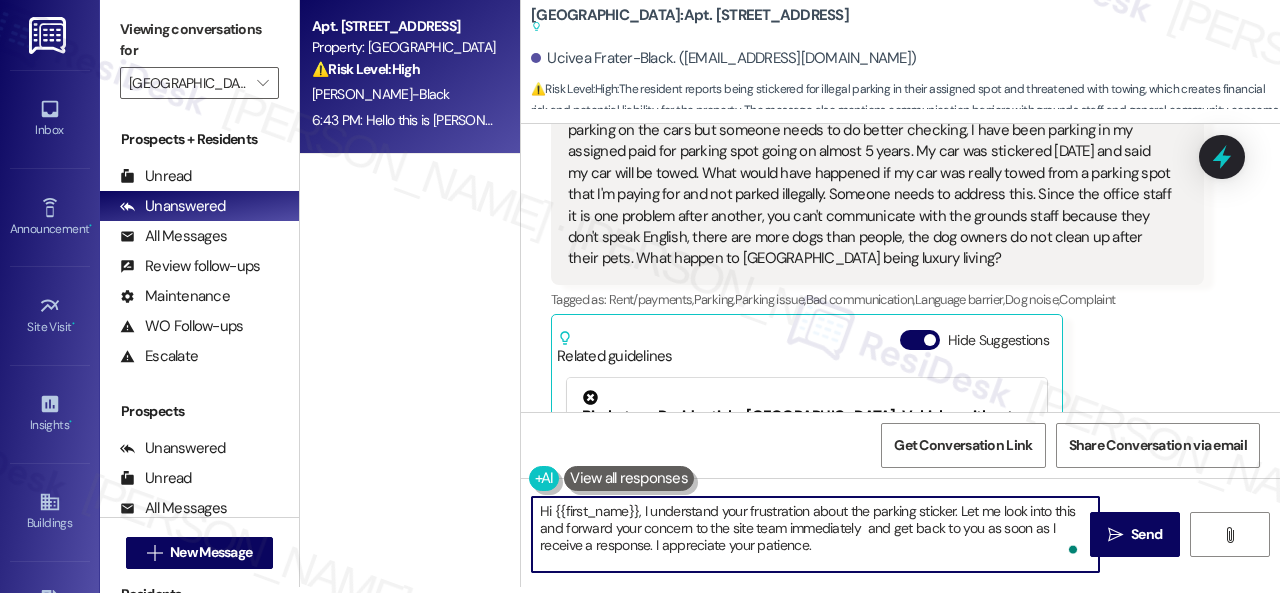 click on "Hi {{first_name}}, I understand your frustration about the parking sticker. Let me look into this and forward your concern to the site team immediately  and get back to you as soon as I receive a response. I appreciate your patience." at bounding box center [815, 534] 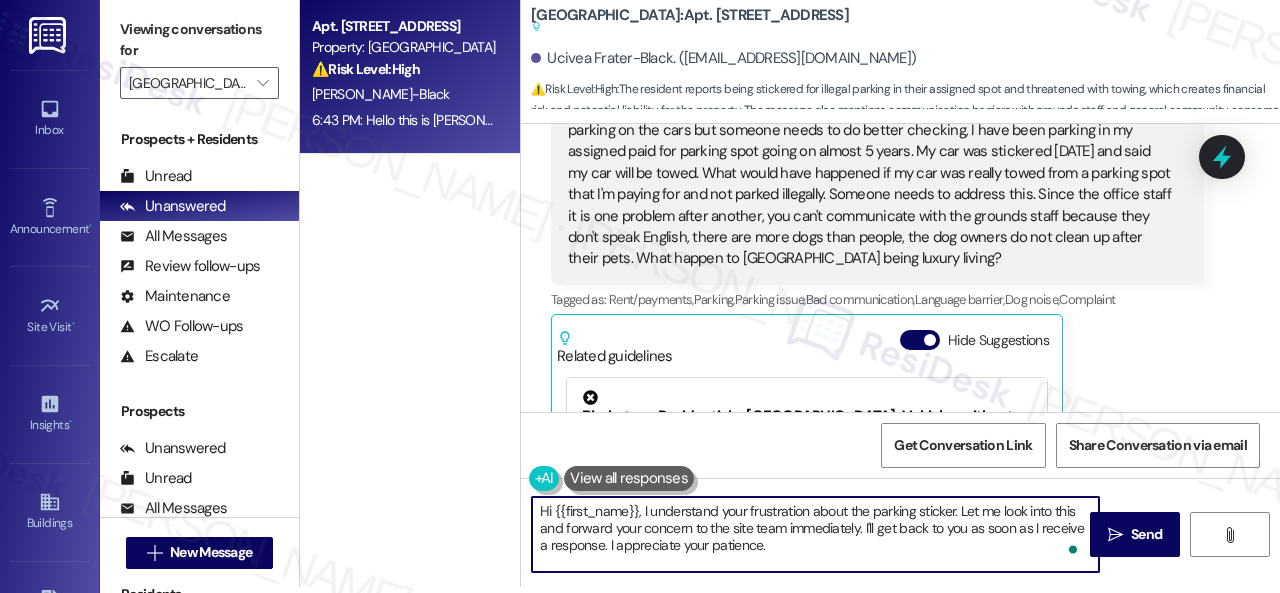 click on "Hi {{first_name}}, I understand your frustration about the parking sticker. Let me look into this and forward your concern to the site team immediately. I'll get back to you as soon as I receive a response. I appreciate your patience." at bounding box center [815, 534] 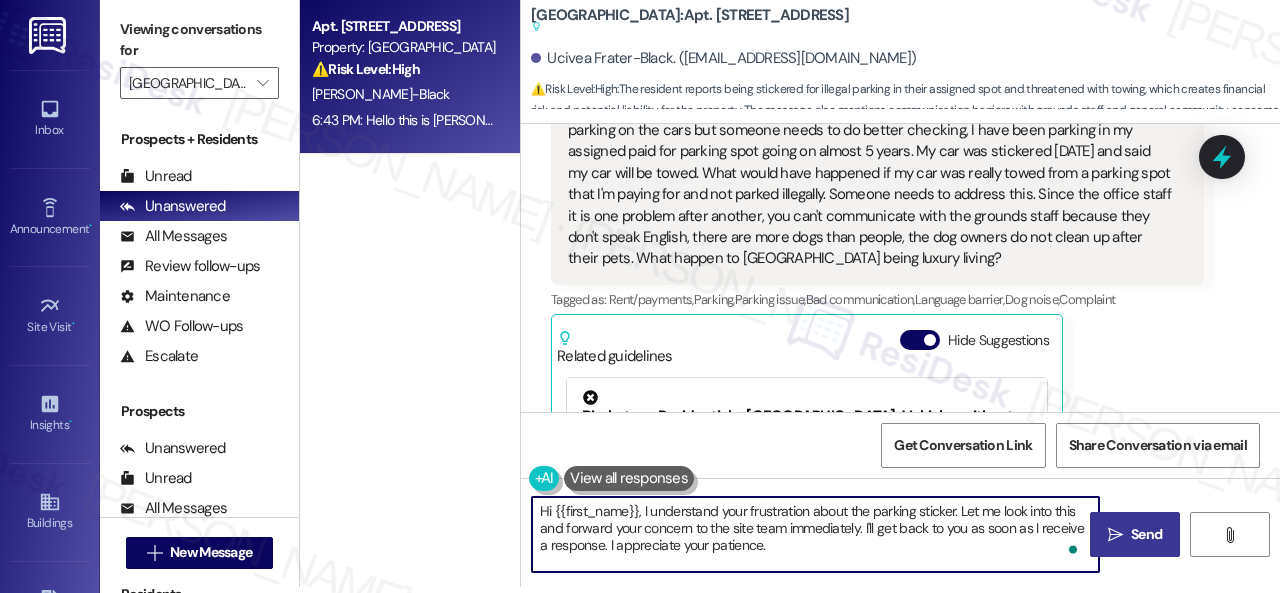 type on "Hi {{first_name}}, I understand your frustration about the parking sticker. Let me look into this and forward your concern to the site team immediately. I'll get back to you as soon as I receive a response. I appreciate your patience." 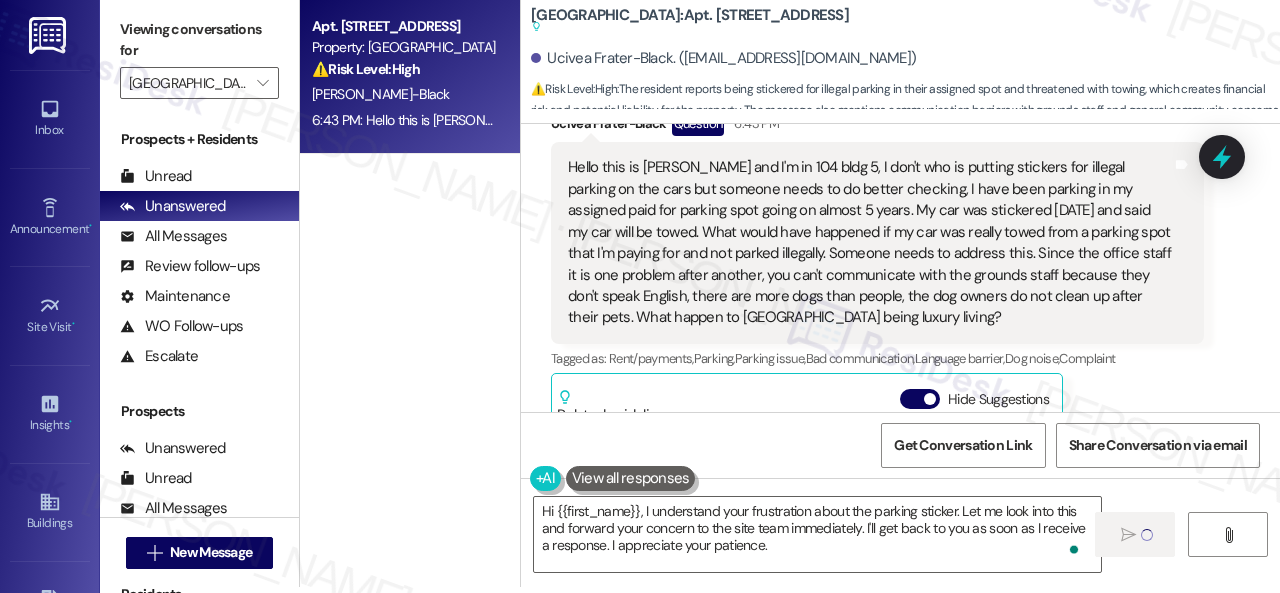 scroll, scrollTop: 26472, scrollLeft: 0, axis: vertical 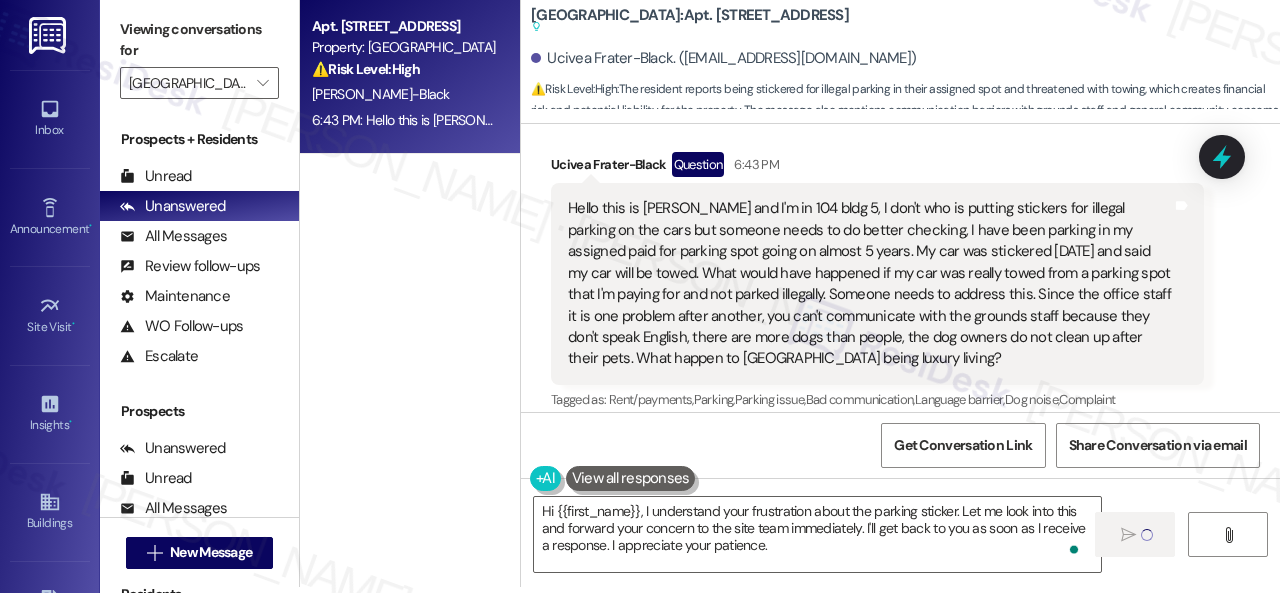 type 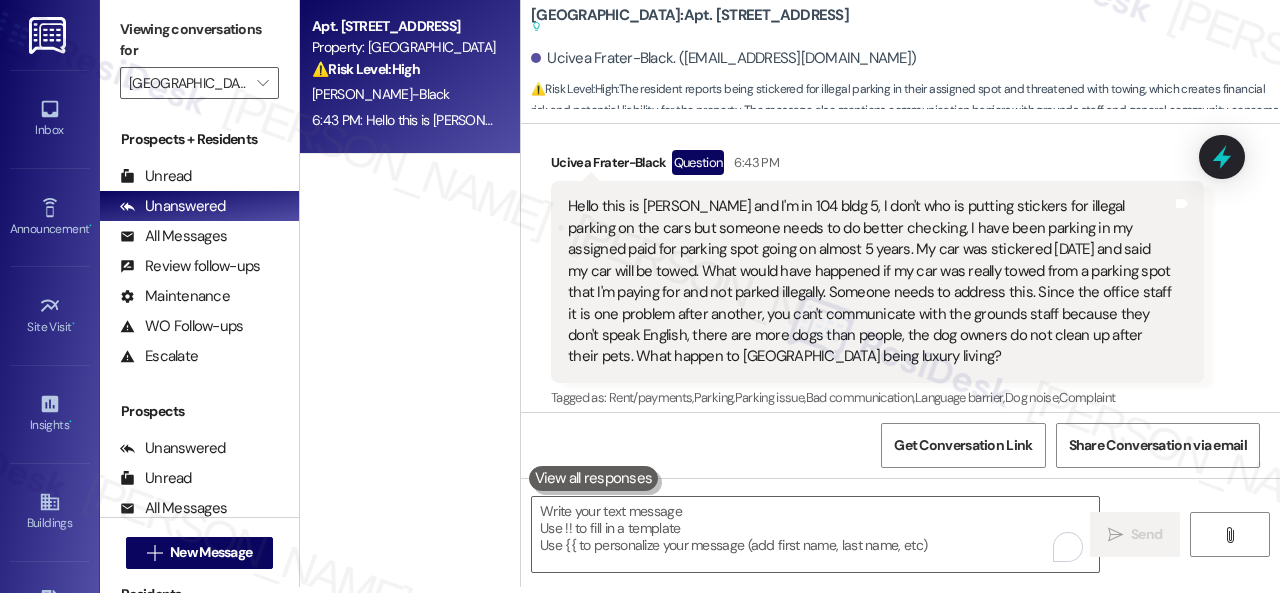scroll, scrollTop: 26472, scrollLeft: 0, axis: vertical 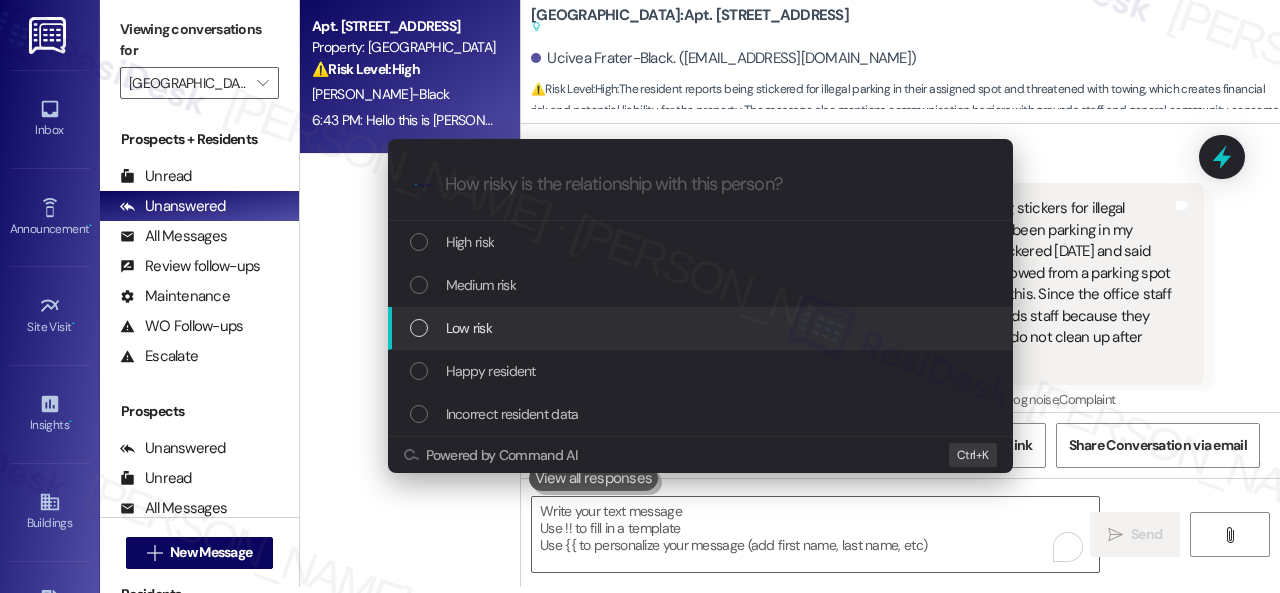 click on "Low risk" at bounding box center [469, 328] 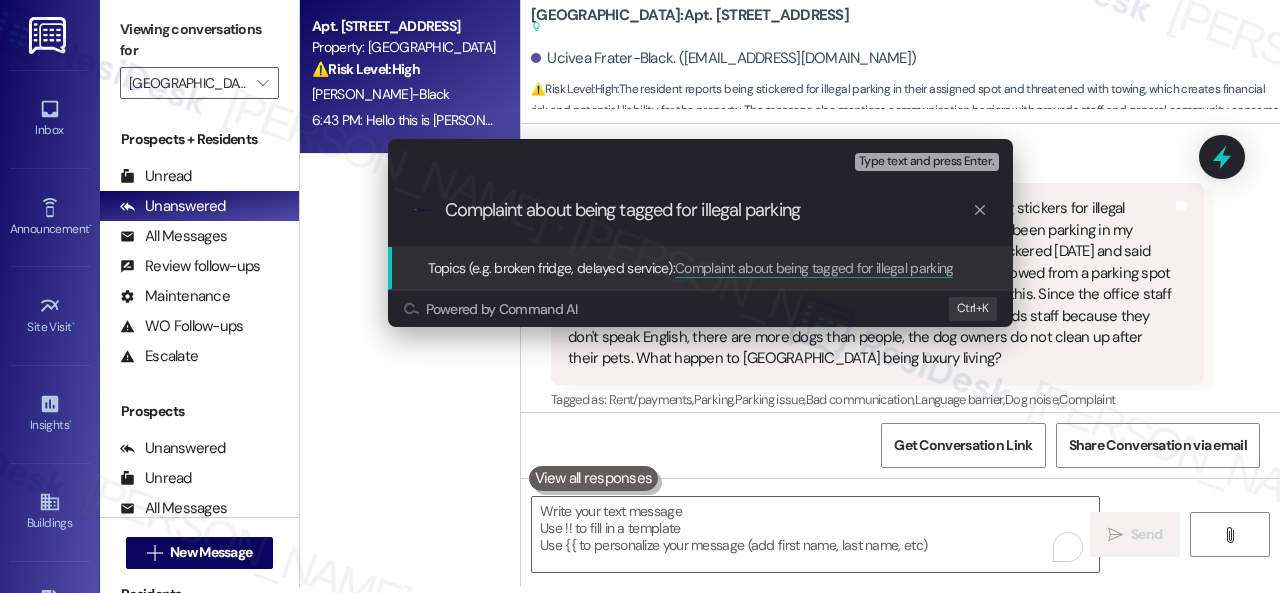 type on "Complaint about being tagged for illegal parking." 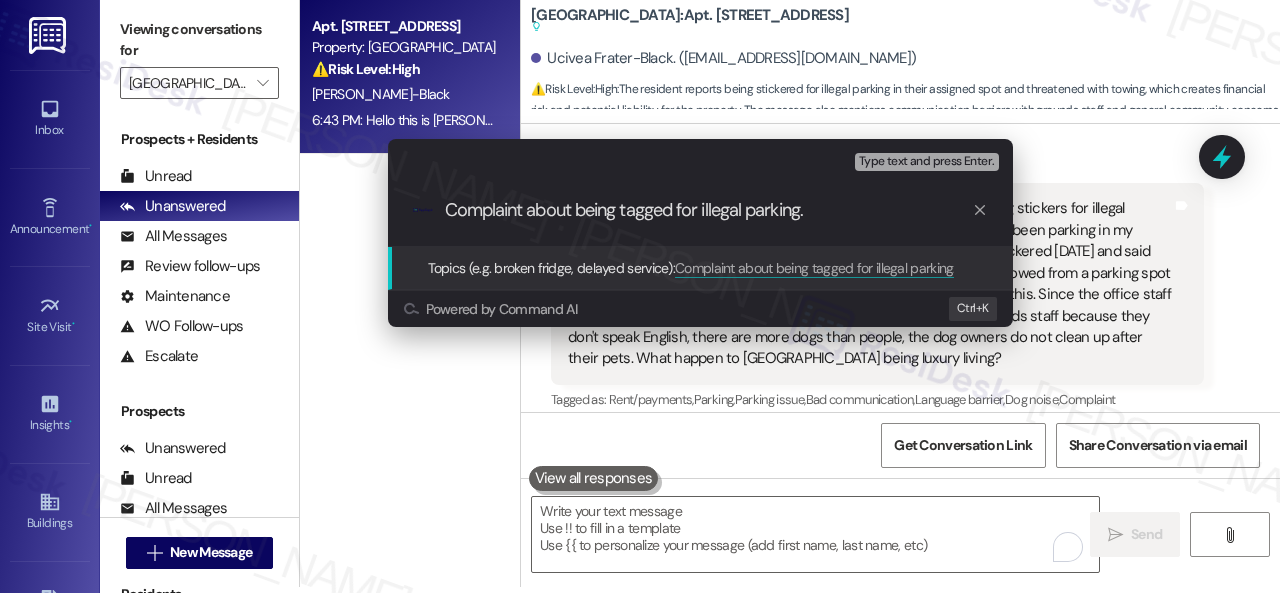 type 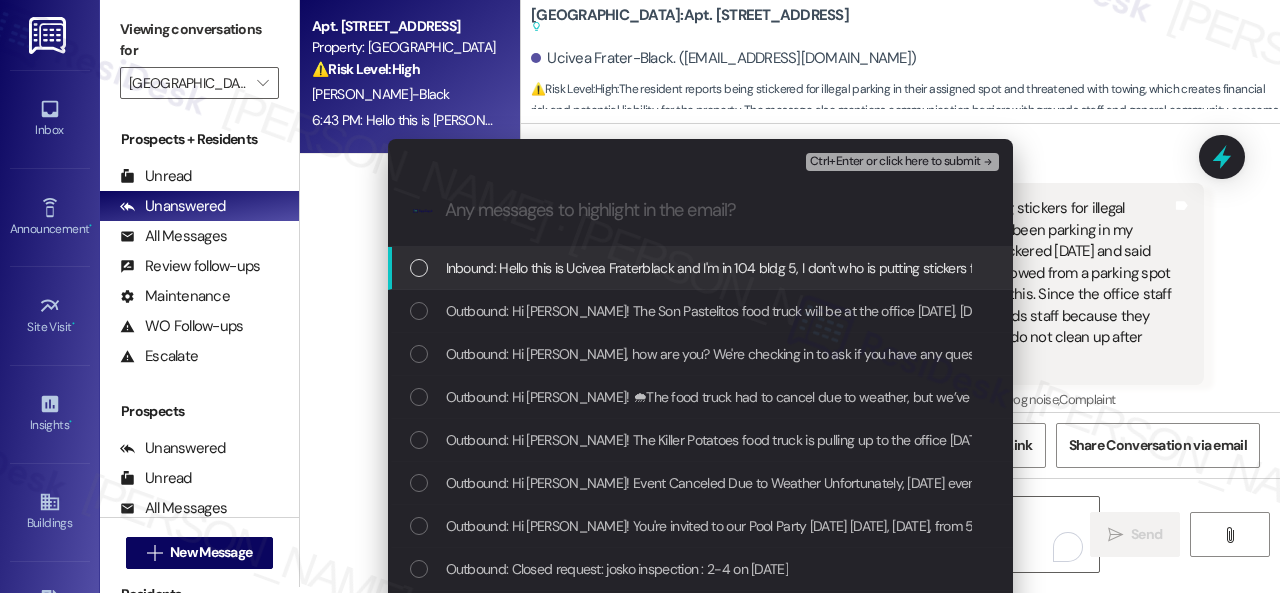 click on "Inbound: Hello this is Ucivea Fraterblack and I'm in 104 bldg 5, I don't who is putting stickers for illegal parking on the cars but someone needs to do better checking, I have been parking in my assigned paid for parking spot going on almost 5 years. My car was stickered today and said my car will be towed. What would have happened if my car was really towed from a parking spot that I'm paying for and not parked illegally. Someone needs to address this. Since the office staff it is one problem after another, you can't communicate with the grounds staff because they don't speak English, there are more dogs than people, the dog owners do not clean up after their pets. What happen to halston Park being luxury living?" at bounding box center (2563, 268) 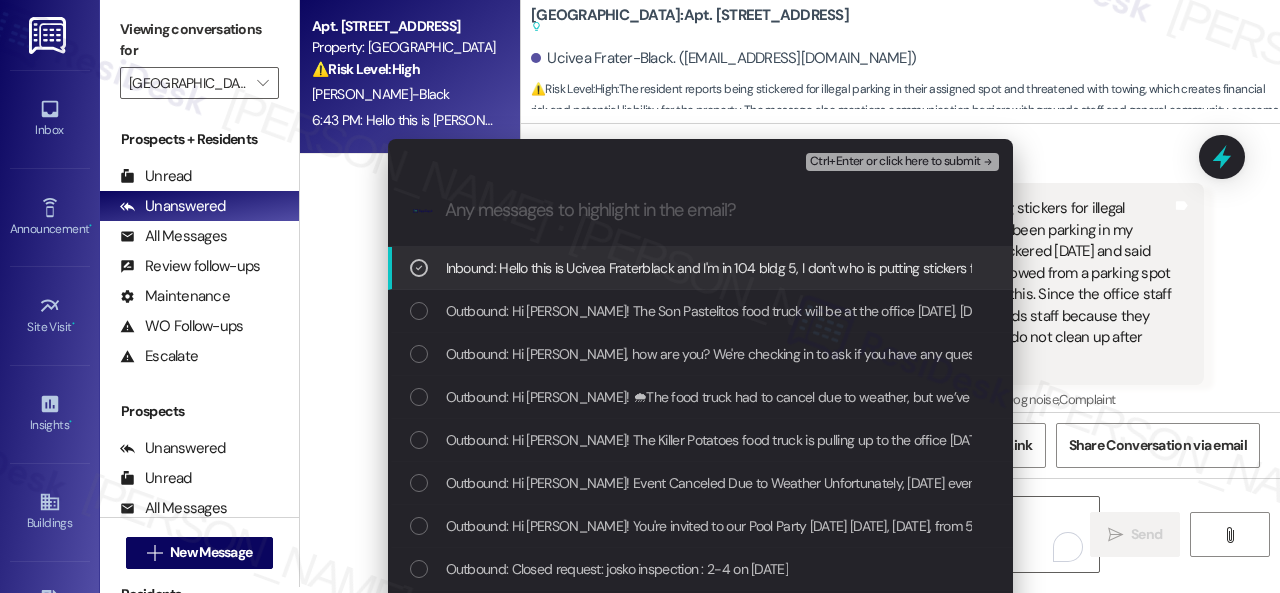 click on "Ctrl+Enter or click here to submit" at bounding box center [895, 162] 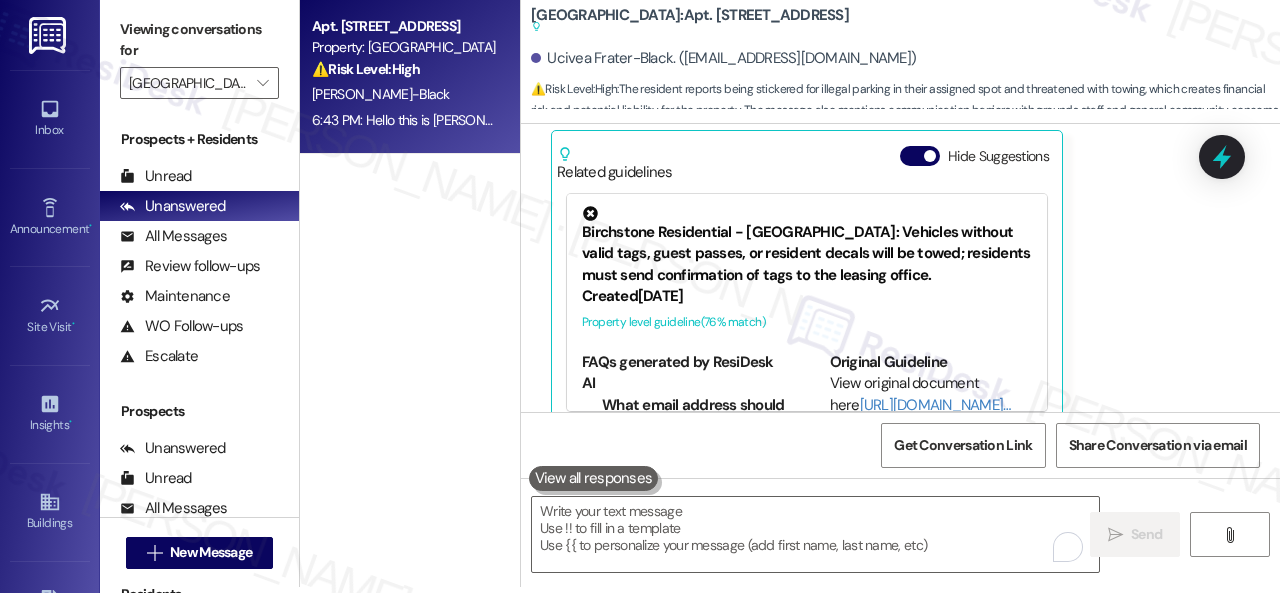 scroll, scrollTop: 26772, scrollLeft: 0, axis: vertical 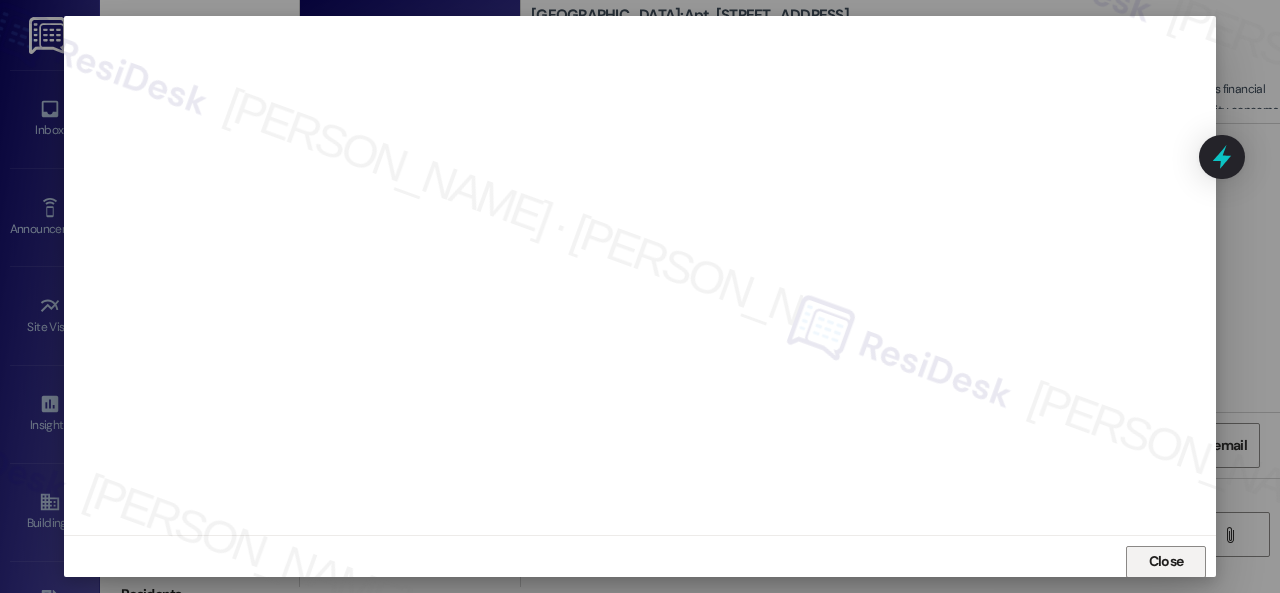 click on "Close" at bounding box center [1166, 561] 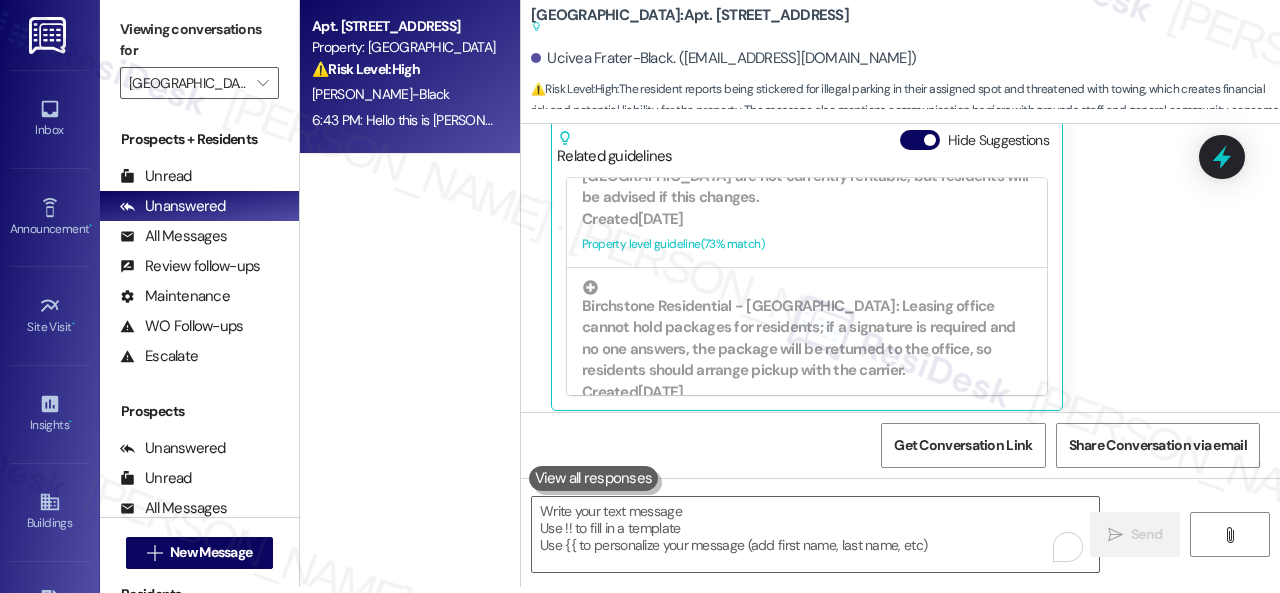 scroll, scrollTop: 500, scrollLeft: 0, axis: vertical 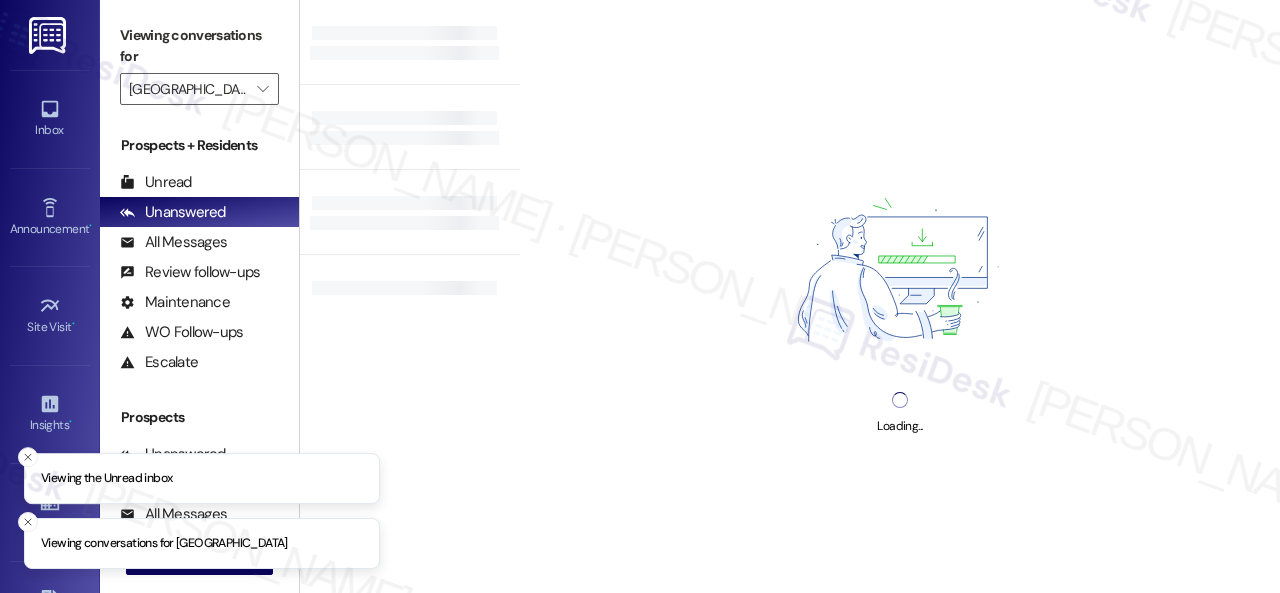 type on "[GEOGRAPHIC_DATA]" 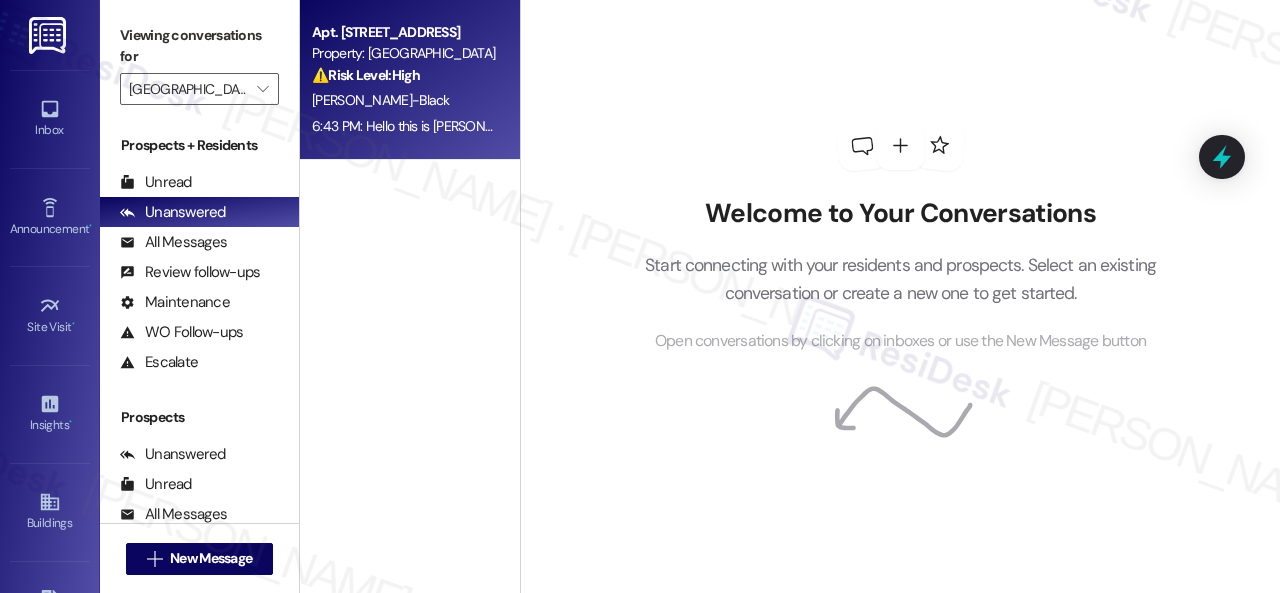 click on "[PERSON_NAME]-Black" at bounding box center (404, 100) 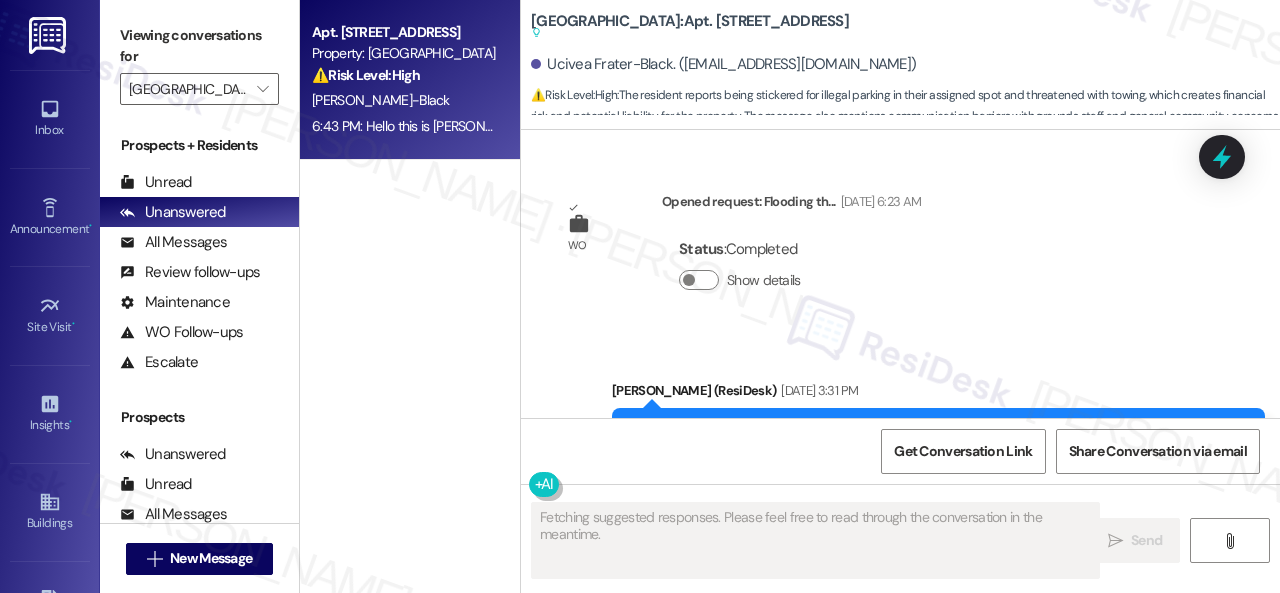 scroll, scrollTop: 26772, scrollLeft: 0, axis: vertical 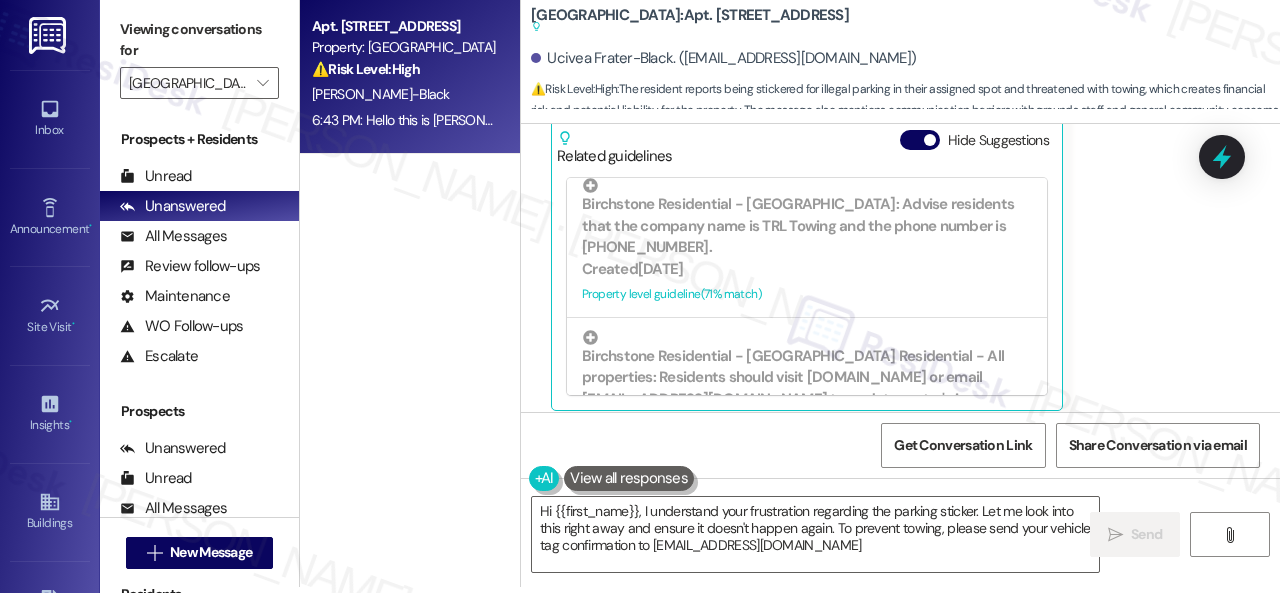 type on "Hi {{first_name}}, I understand your frustration regarding the parking sticker. Let me look into this right away and ensure it doesn't happen again. To prevent towing, please send your vehicle tag confirmation to leasing@halstonparkcentral.com." 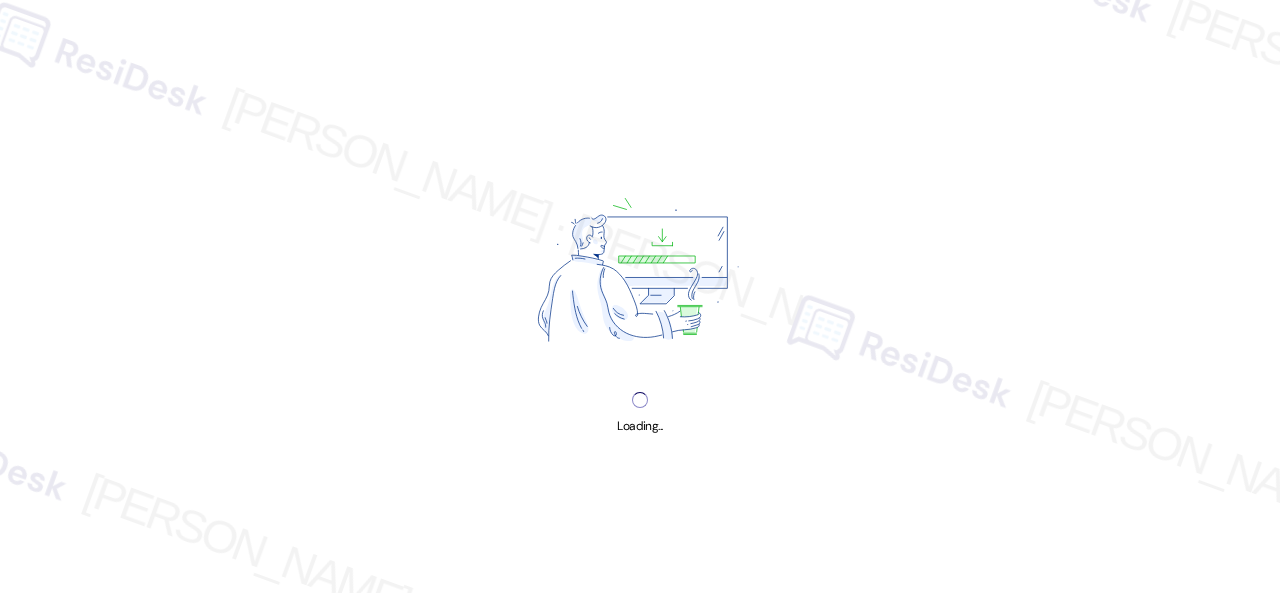 scroll, scrollTop: 0, scrollLeft: 0, axis: both 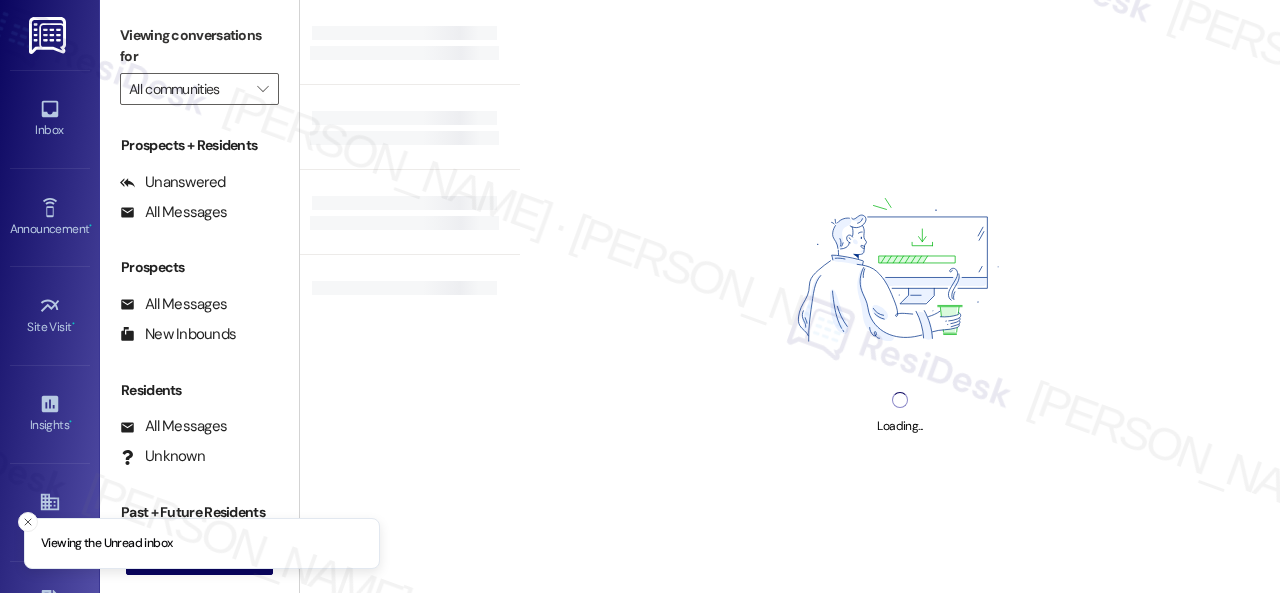 type on "[GEOGRAPHIC_DATA]" 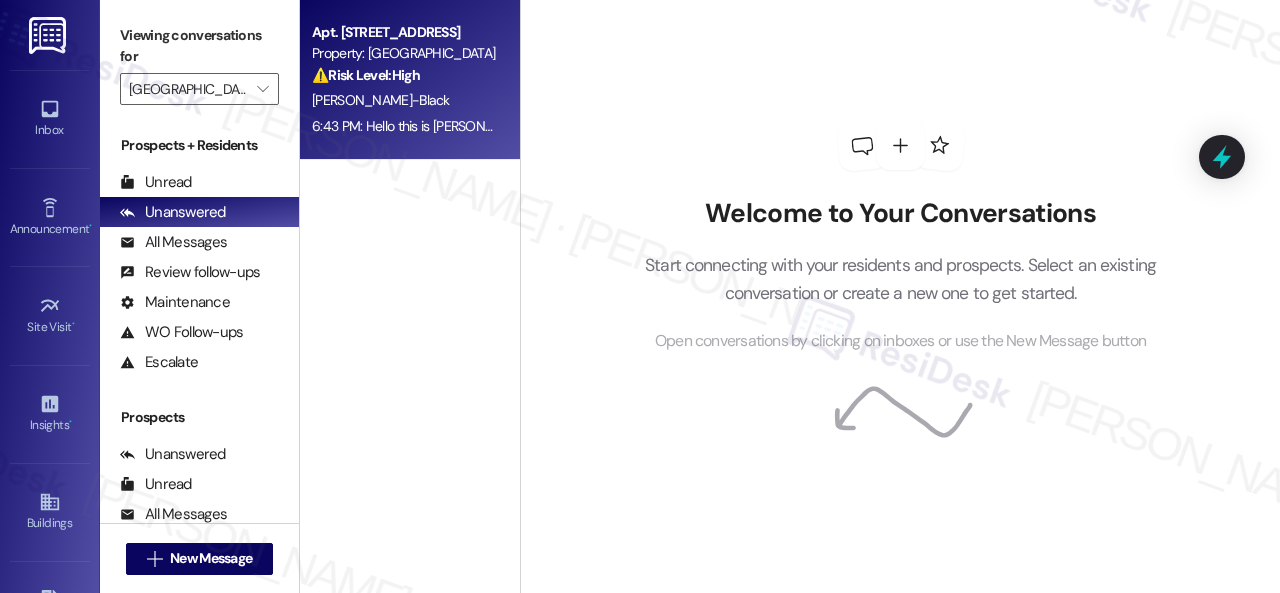click on "[PERSON_NAME]-Black" at bounding box center (404, 100) 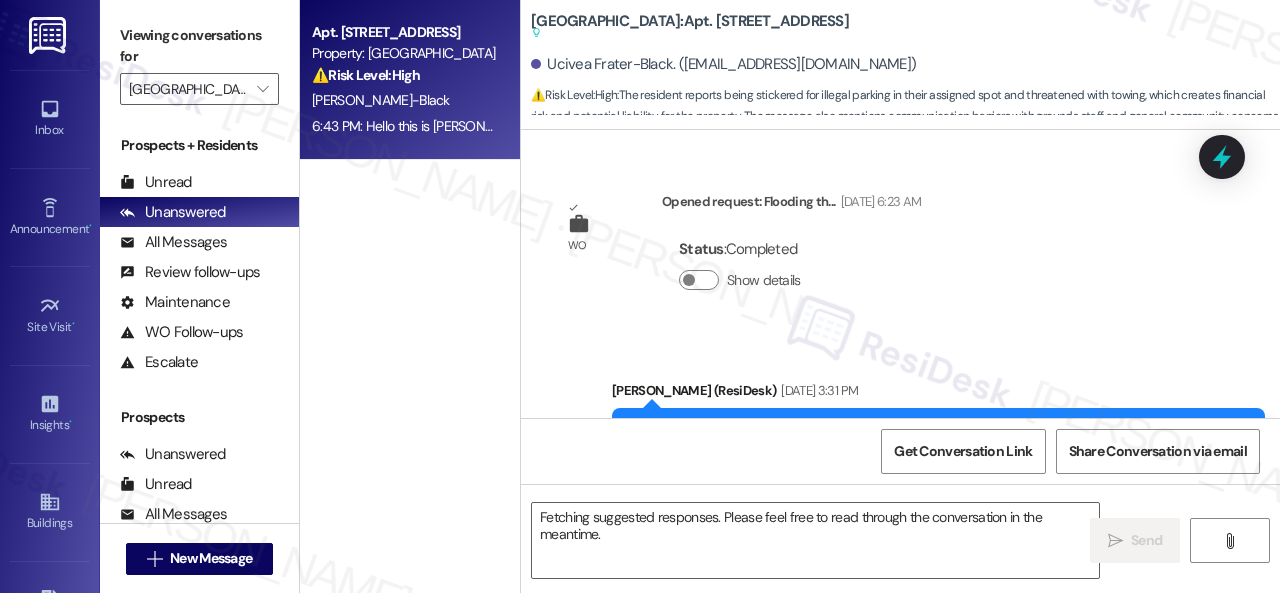 scroll, scrollTop: 26772, scrollLeft: 0, axis: vertical 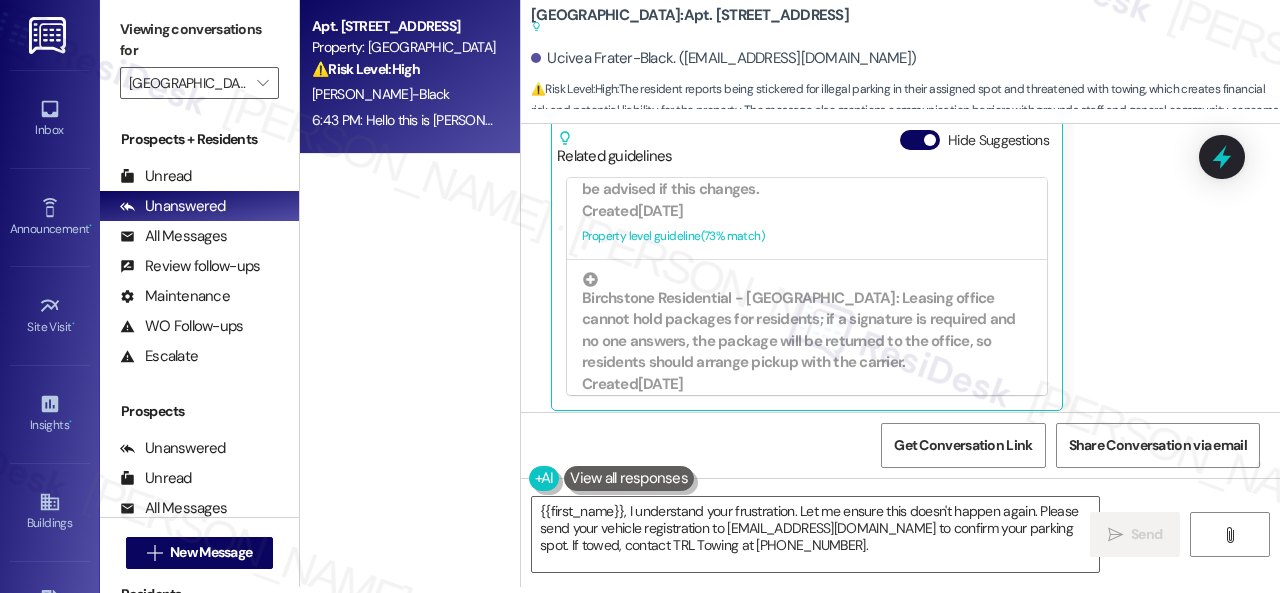 drag, startPoint x: 894, startPoint y: 541, endPoint x: 428, endPoint y: 486, distance: 469.2345 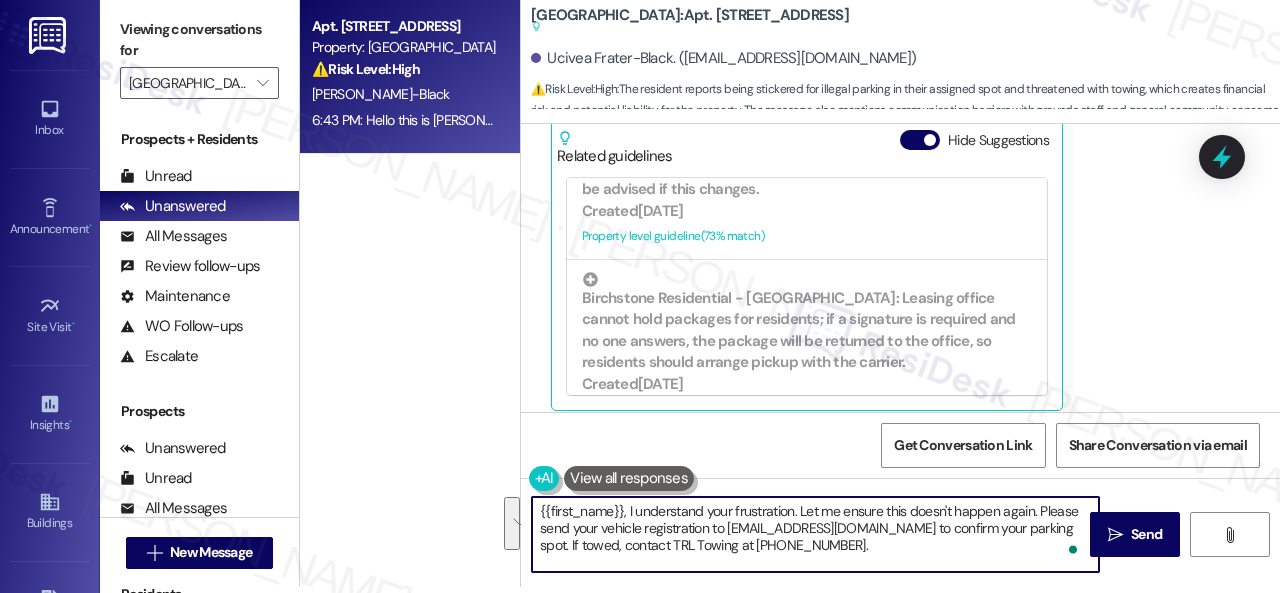 click on "{{first_name}}, I understand your frustration. Let me ensure this doesn't happen again. Please send your vehicle registration to leasing@halstonparkcentral.com to confirm your parking spot. If towed, contact TRL Towing at (407) 578-3050." at bounding box center [815, 534] 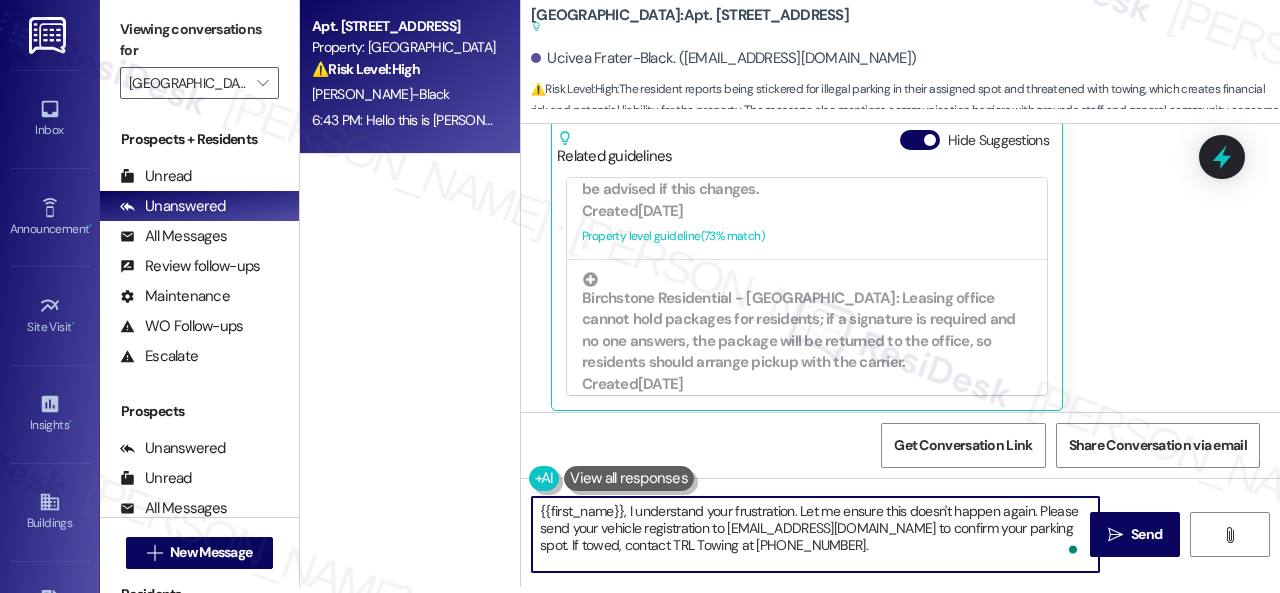 drag, startPoint x: 793, startPoint y: 510, endPoint x: 949, endPoint y: 561, distance: 164.12495 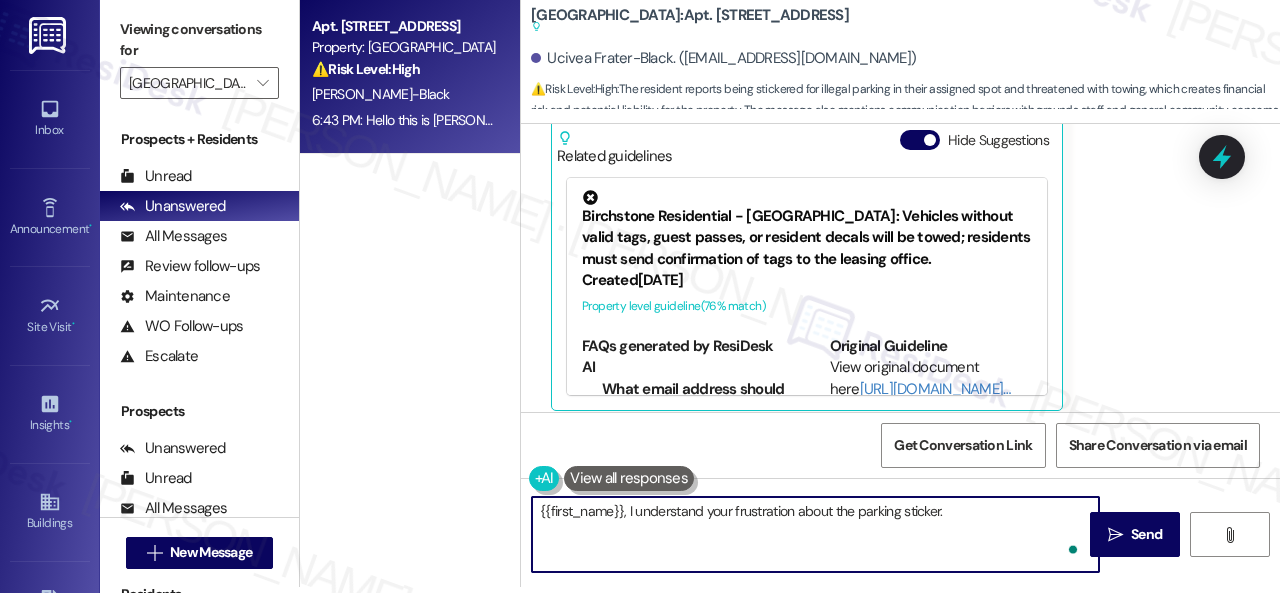 paste on "I will forward your concern to the site team and get back to you as soon as I receive a response. I appreciate your patience." 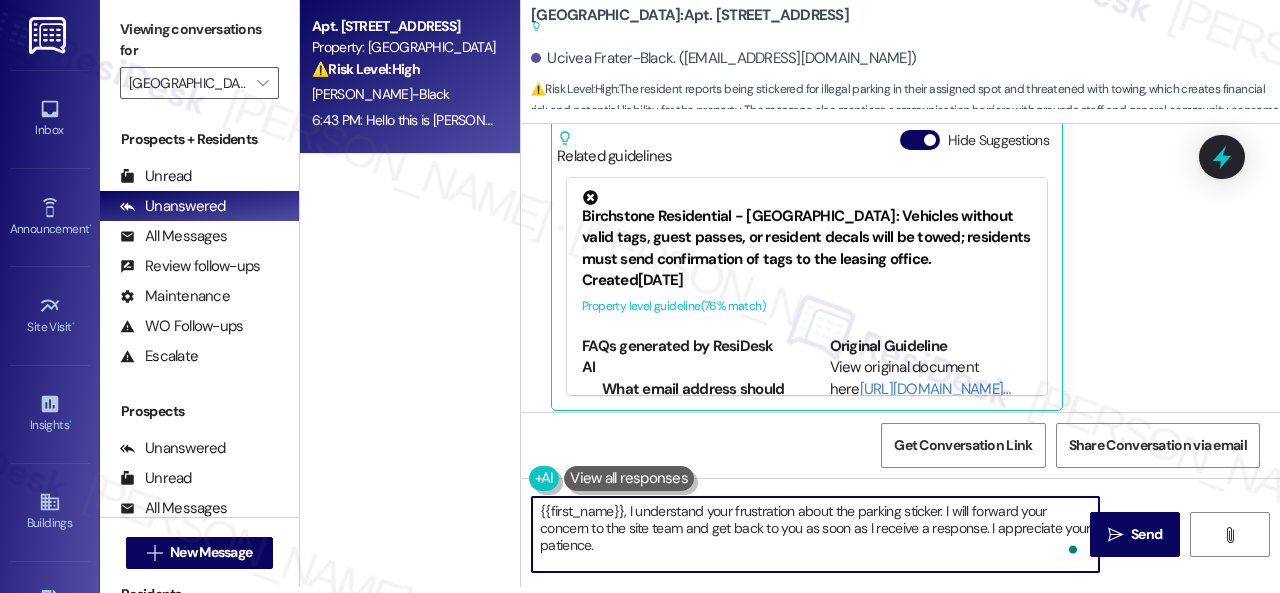 click on "{{first_name}}, I understand your frustration about the parking sticker. I will forward your concern to the site team and get back to you as soon as I receive a response. I appreciate your patience." at bounding box center [815, 534] 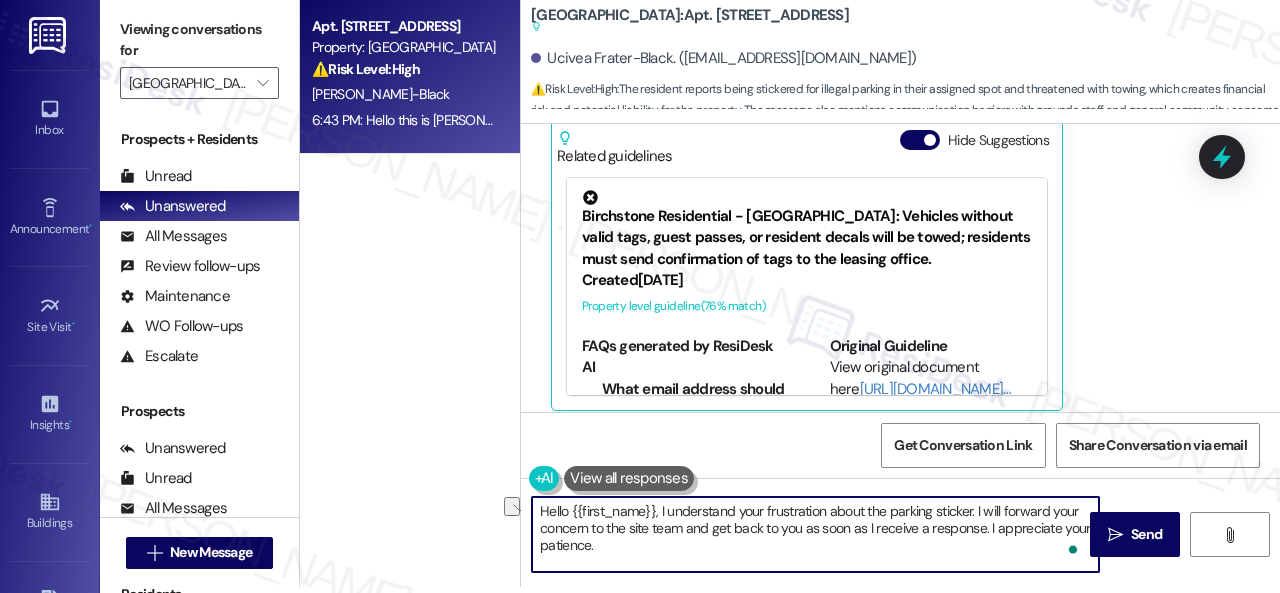 drag, startPoint x: 978, startPoint y: 507, endPoint x: 1002, endPoint y: 507, distance: 24 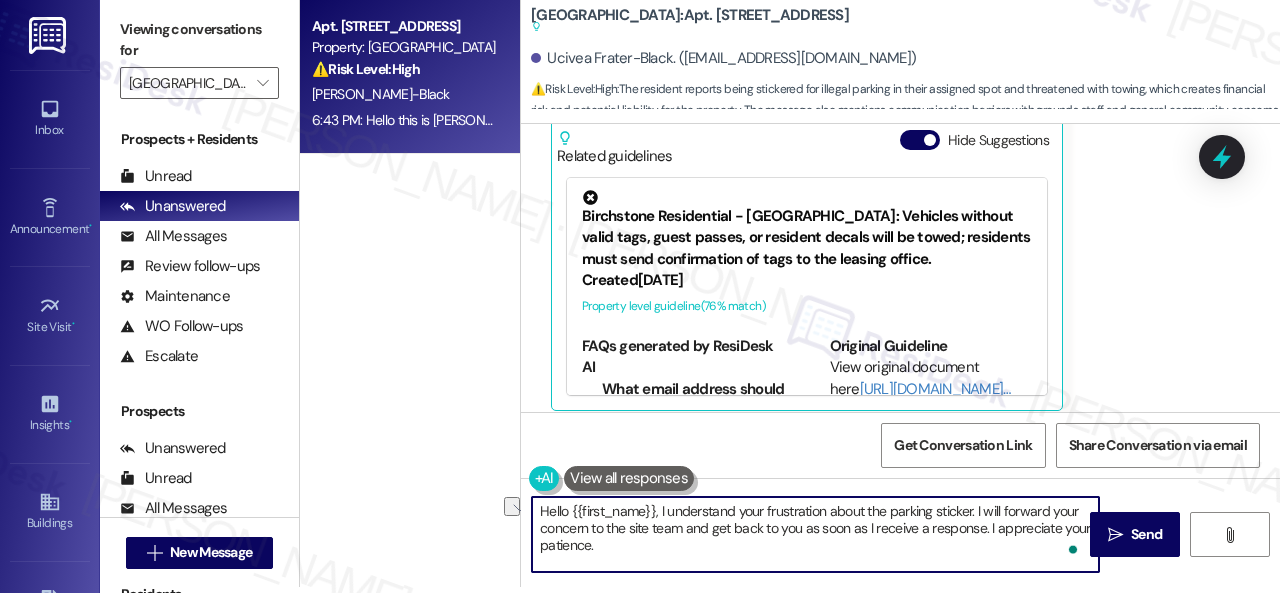 click on "Hello {{first_name}}, I understand your frustration about the parking sticker. I will forward your concern to the site team and get back to you as soon as I receive a response. I appreciate your patience." at bounding box center [815, 534] 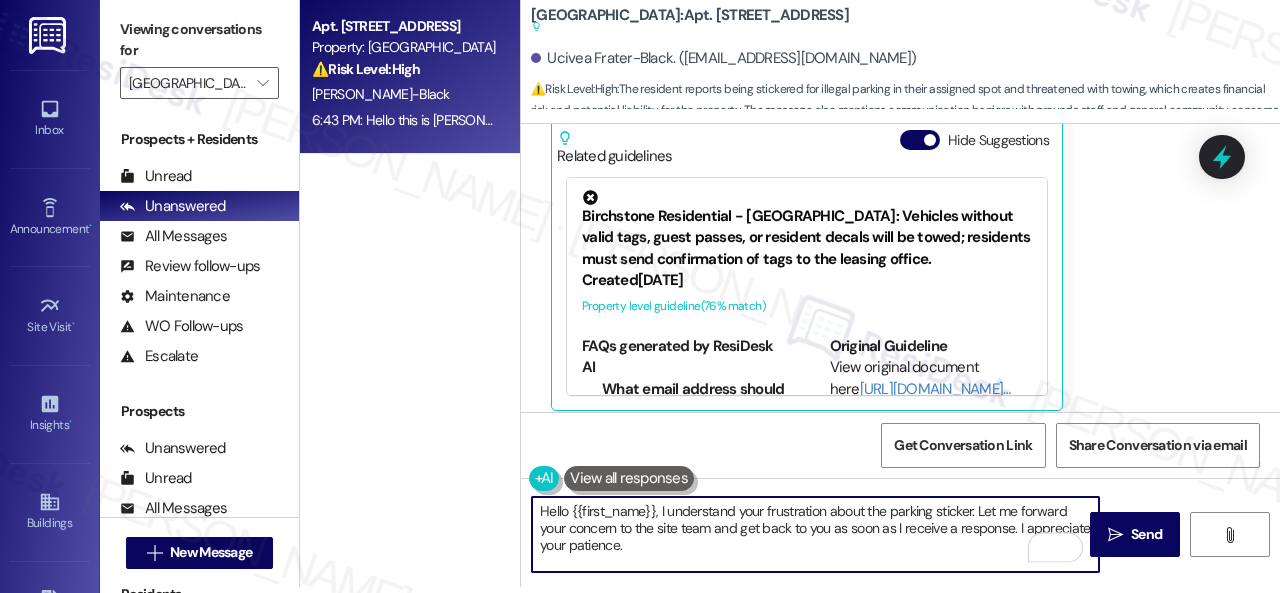 type on "Hello {{first_name}}, I understand your frustration about the parking sticker. Let me forward your concern to the site team and get back to you as soon as I receive a response. I appreciate your patience." 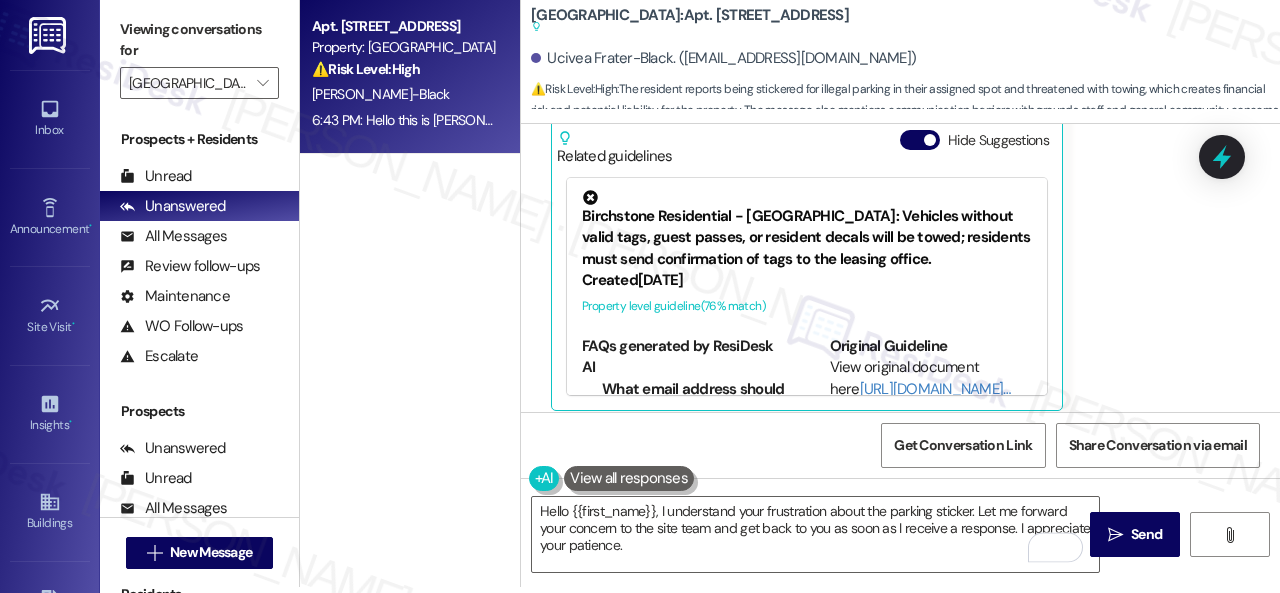 click on "Received via SMS Ucivea Frater-Black Question 6:43 PM Hello this is Ucivea Fraterblack and I'm in 104 bldg 5, I don't who is putting stickers for illegal parking on the cars but someone needs to do better checking, I have been parking in my assigned paid for parking spot going on almost 5 years. My car was stickered today and said my car will be towed. What would have happened if my car was really towed from a parking spot that I'm paying for and not parked illegally. Someone needs to address this. Since the office staff it is one problem after another, you can't communicate with the grounds staff because they don't speak English, there are more dogs than people, the dog owners do not clean up after their pets. What happen to halston Park being luxury living?  Tags and notes Tagged as:   Rent/payments ,  Click to highlight conversations about Rent/payments Parking ,  Click to highlight conversations about Parking Parking issue ,  Click to highlight conversations about Parking issue Bad communication ,  ,  ," at bounding box center (900, 116) 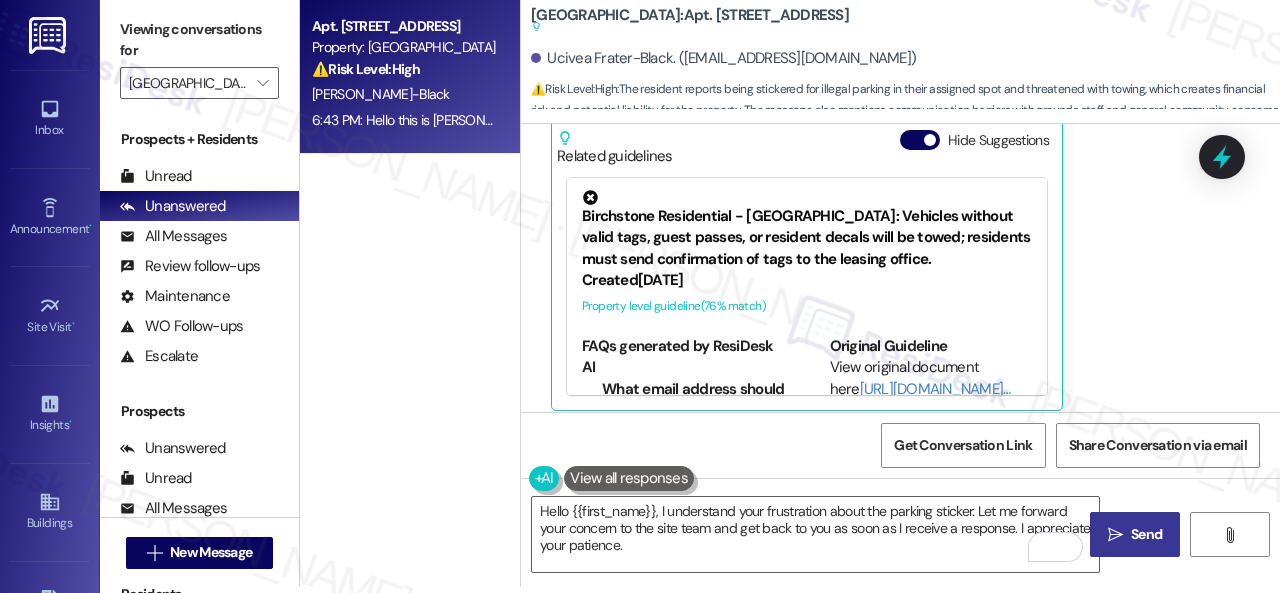 click on "" at bounding box center (1115, 535) 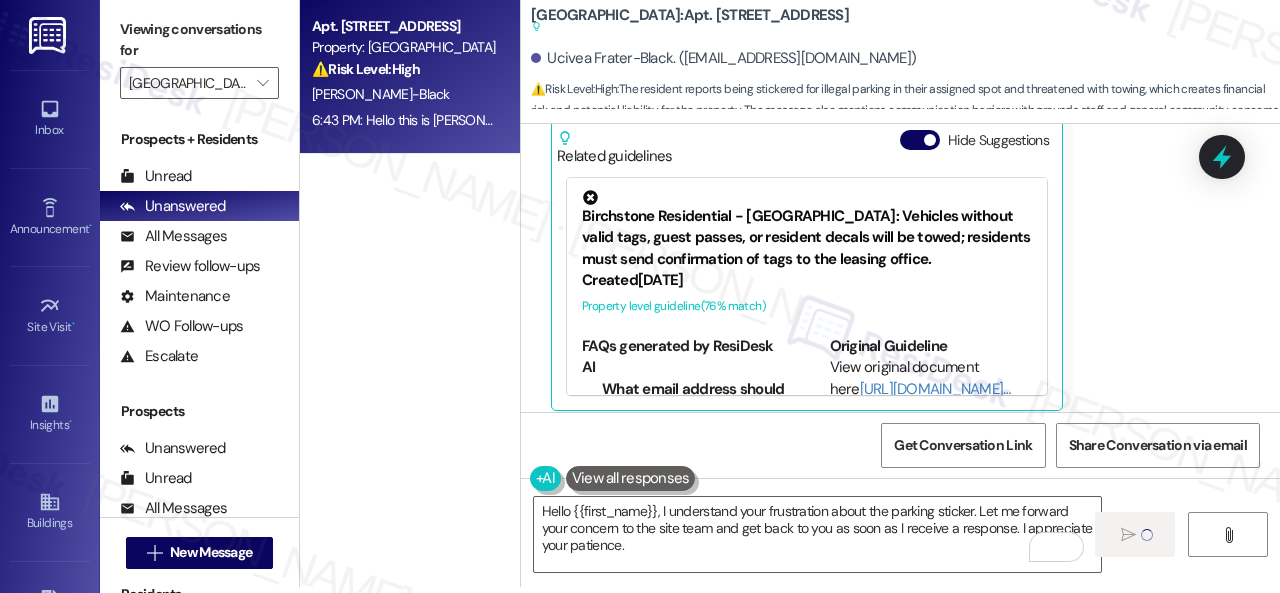 type 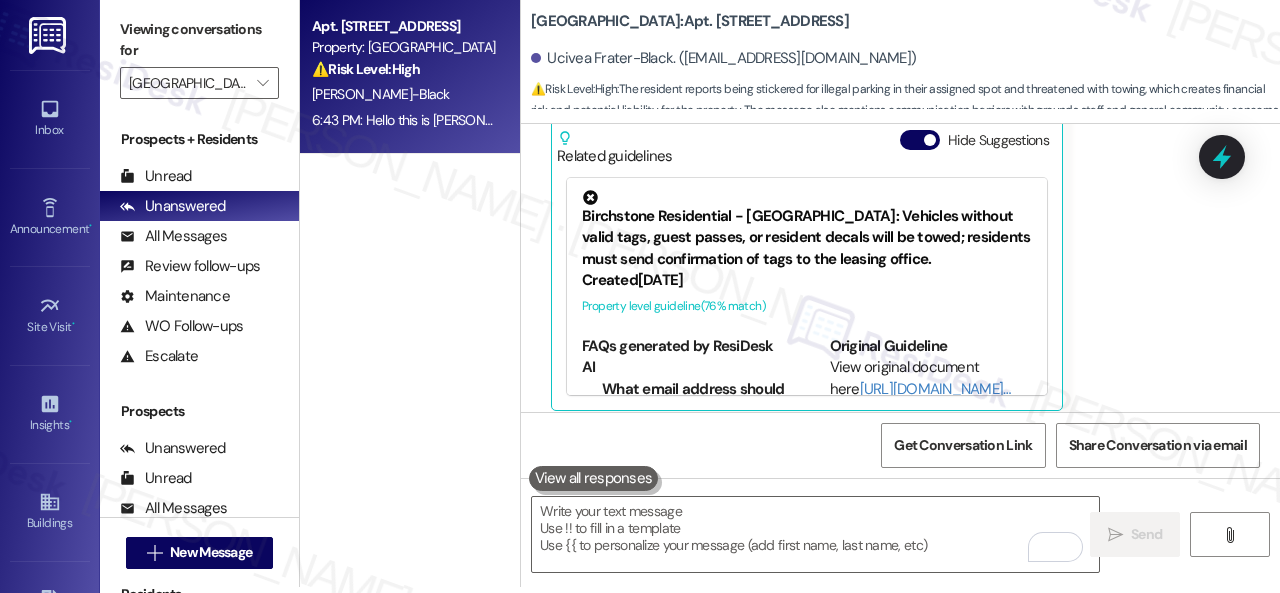 scroll, scrollTop: 0, scrollLeft: 0, axis: both 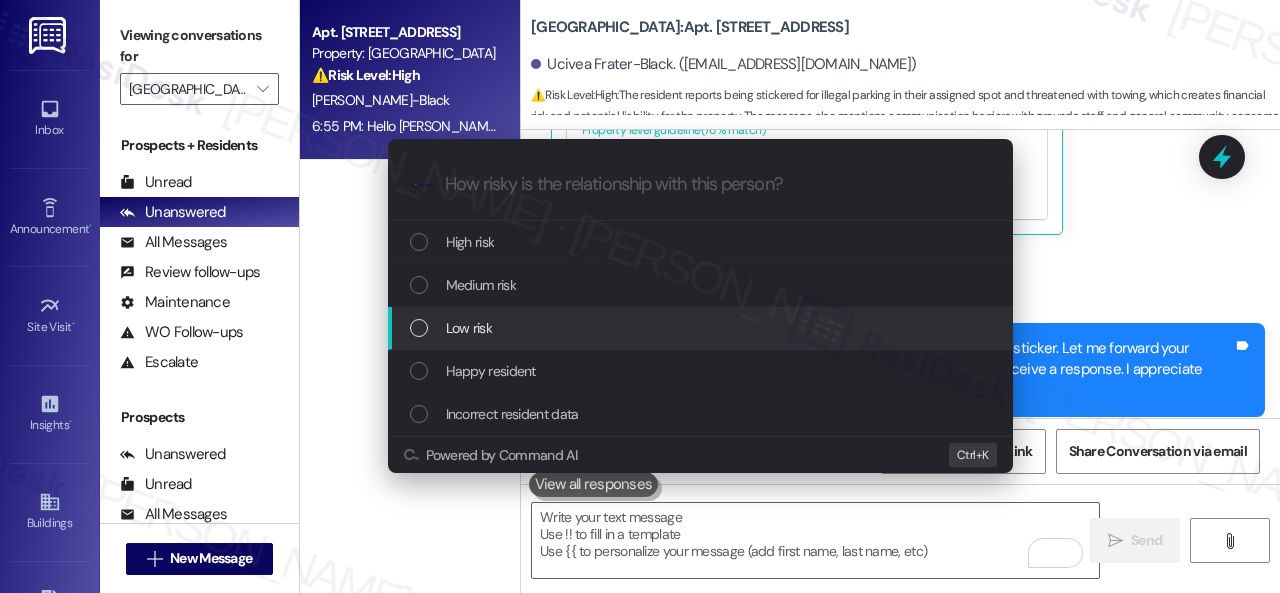 click on "Low risk" at bounding box center (702, 328) 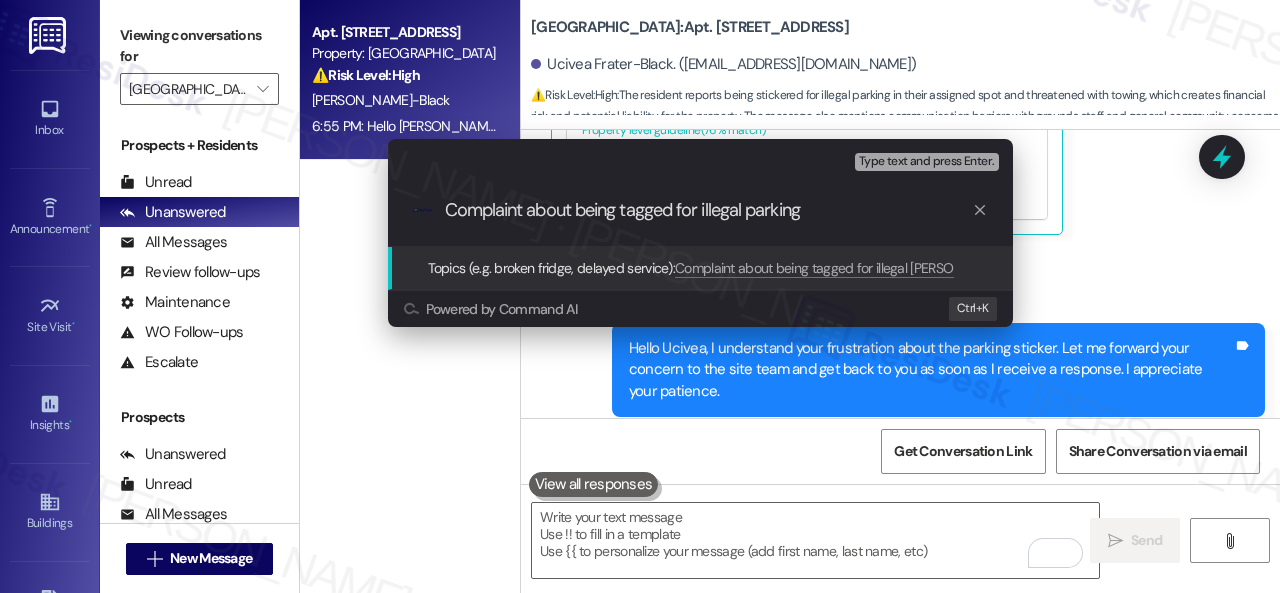 type on "Complaint about being tagged for illegal parking." 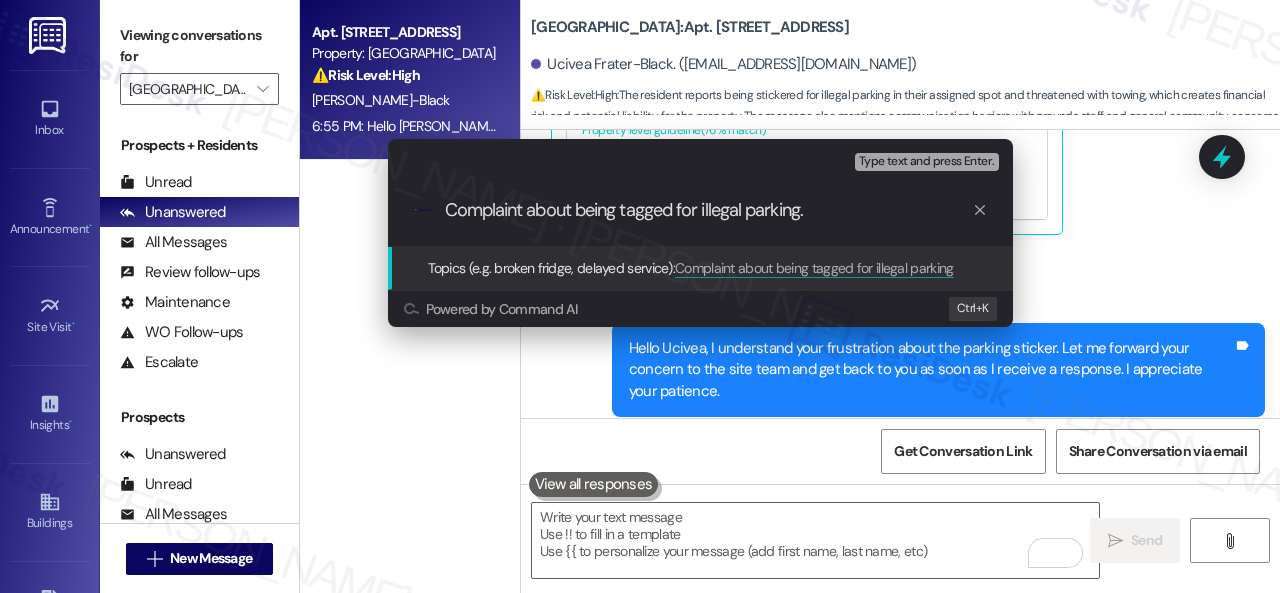 type 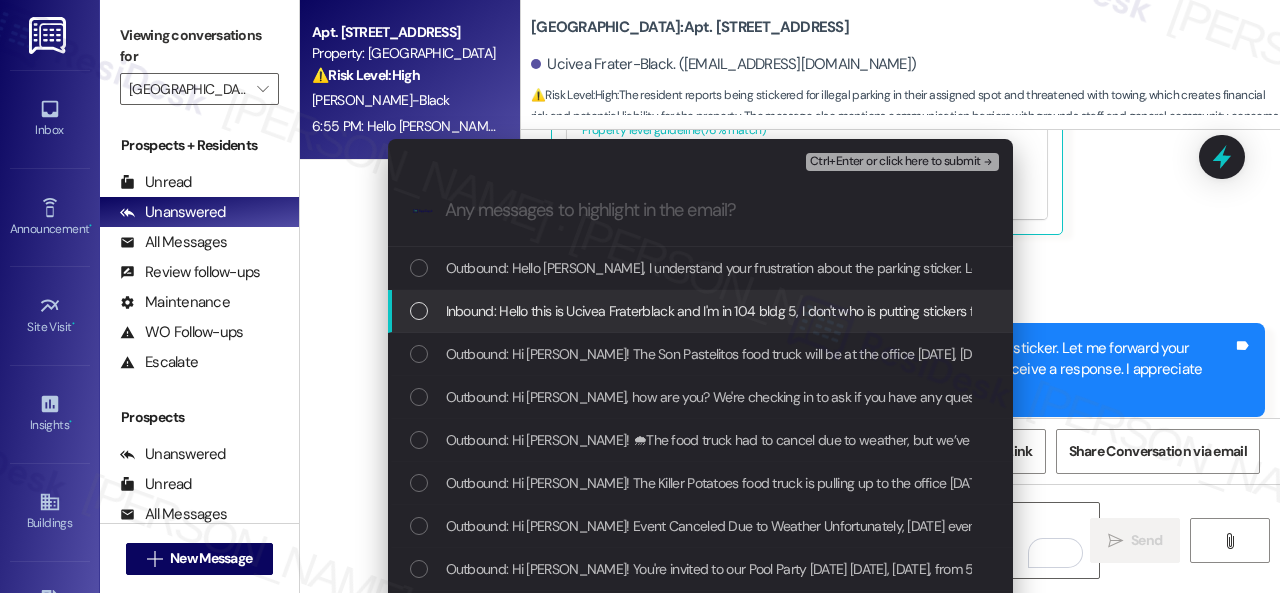 click on "Inbound: Hello this is Ucivea Fraterblack and I'm in 104 bldg 5, I don't who is putting stickers for illegal parking on the cars but someone needs to do better checking, I have been parking in my assigned paid for parking spot going on almost 5 years. My car was stickered today and said my car will be towed. What would have happened if my car was really towed from a parking spot that I'm paying for and not parked illegally. Someone needs to address this. Since the office staff it is one problem after another, you can't communicate with the grounds staff because they don't speak English, there are more dogs than people, the dog owners do not clean up after their pets. What happen to halston Park being luxury living?" at bounding box center (2563, 311) 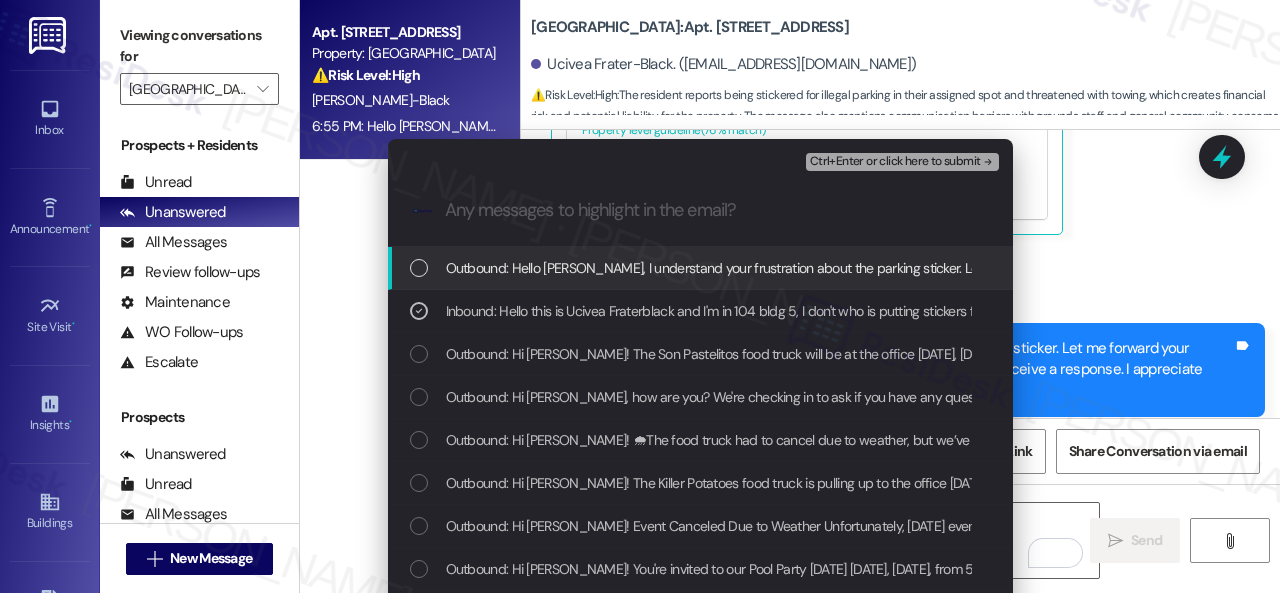 click on "Ctrl+Enter or click here to submit" at bounding box center (895, 162) 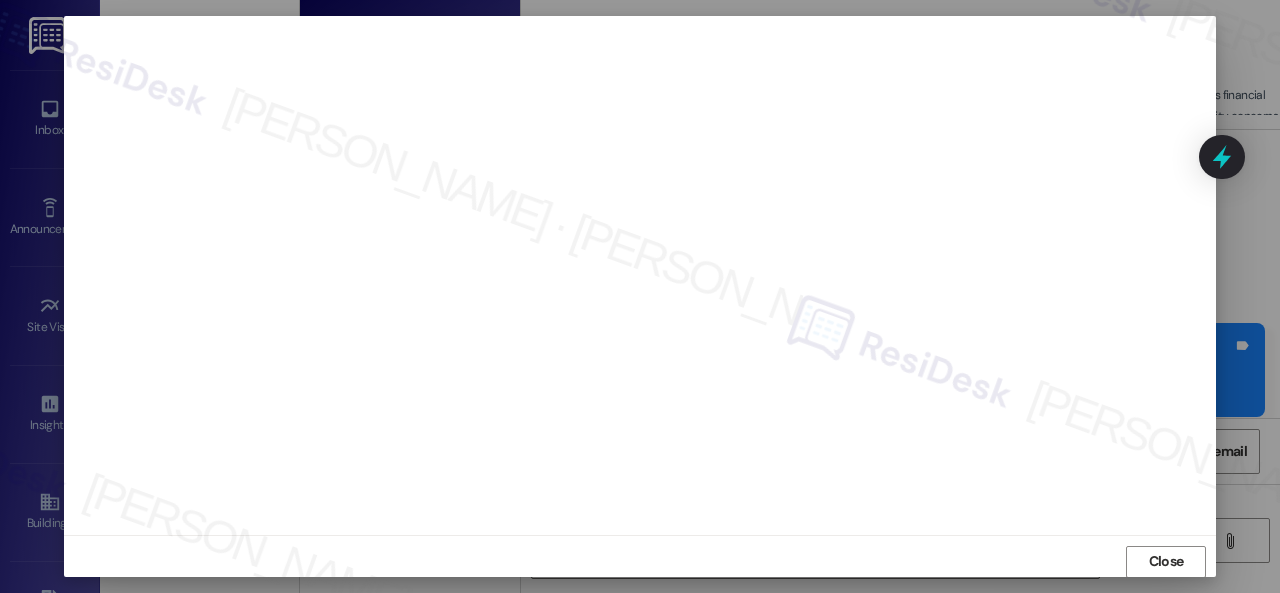 scroll, scrollTop: 25, scrollLeft: 0, axis: vertical 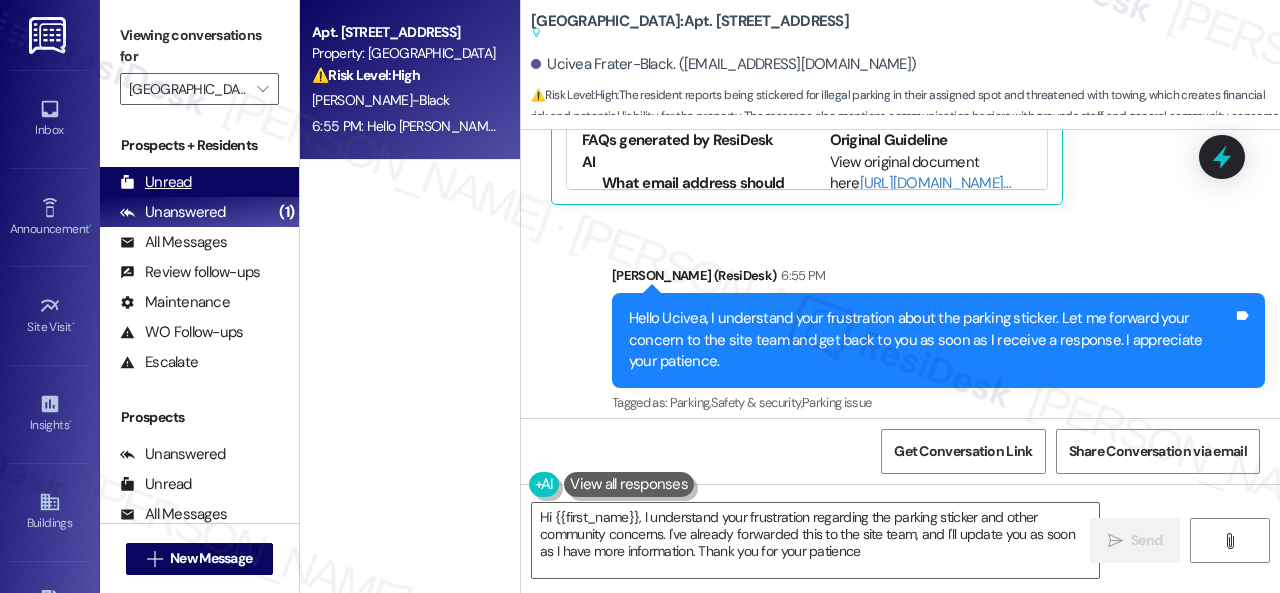 type on "Hi {{first_name}}, I understand your frustration regarding the parking sticker and other community concerns. I've already forwarded this to the site team, and I'll update you as soon as I have more information. Thank you for your patience!" 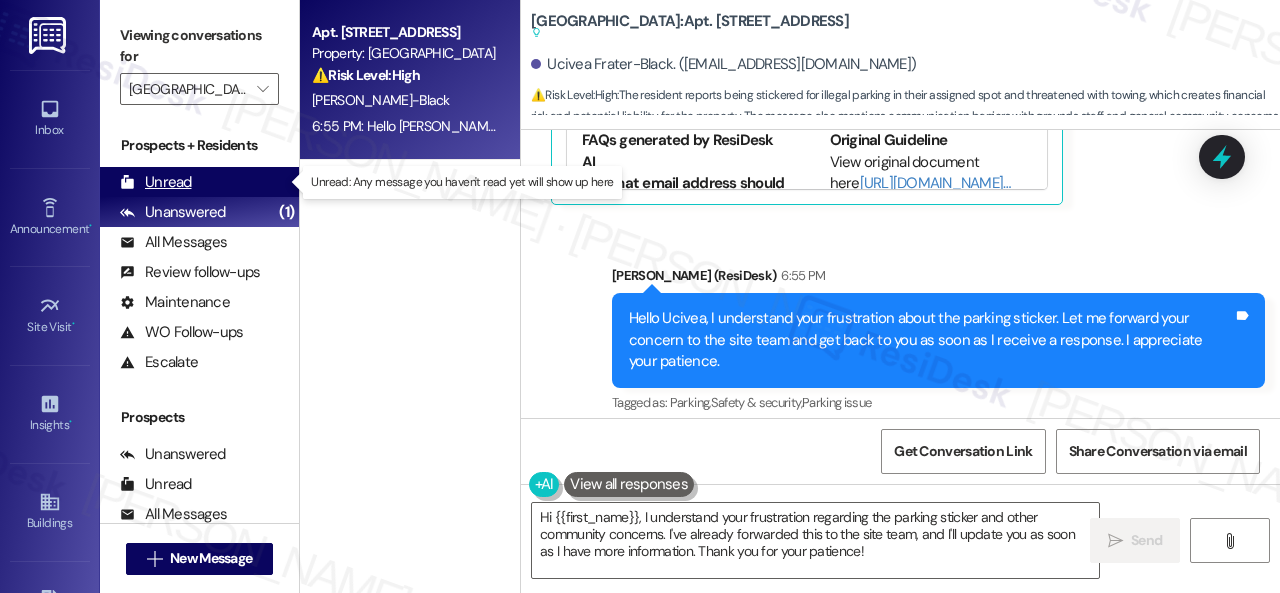 click on "Unread" at bounding box center [156, 182] 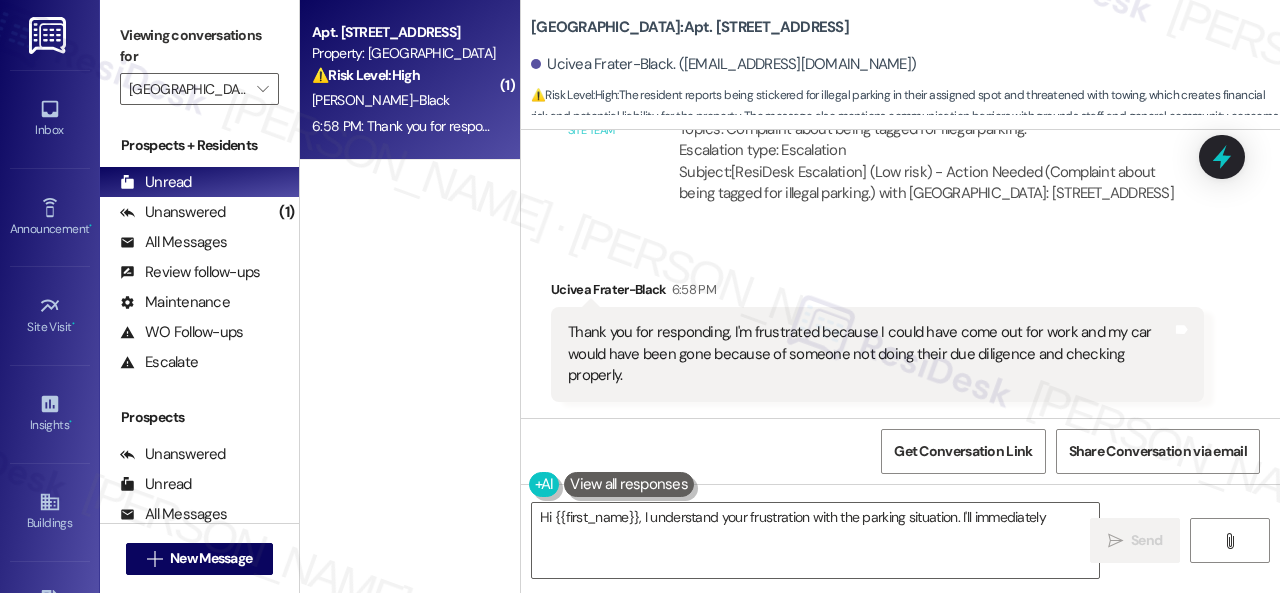 scroll, scrollTop: 27456, scrollLeft: 0, axis: vertical 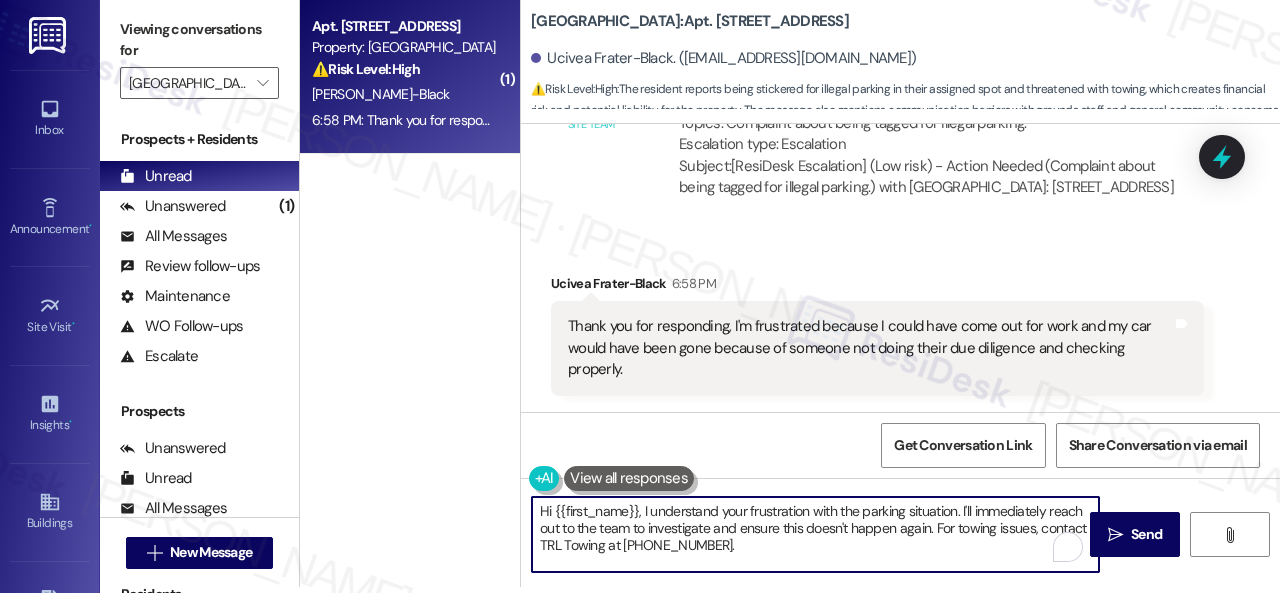 drag, startPoint x: 536, startPoint y: 503, endPoint x: 890, endPoint y: 541, distance: 356.0337 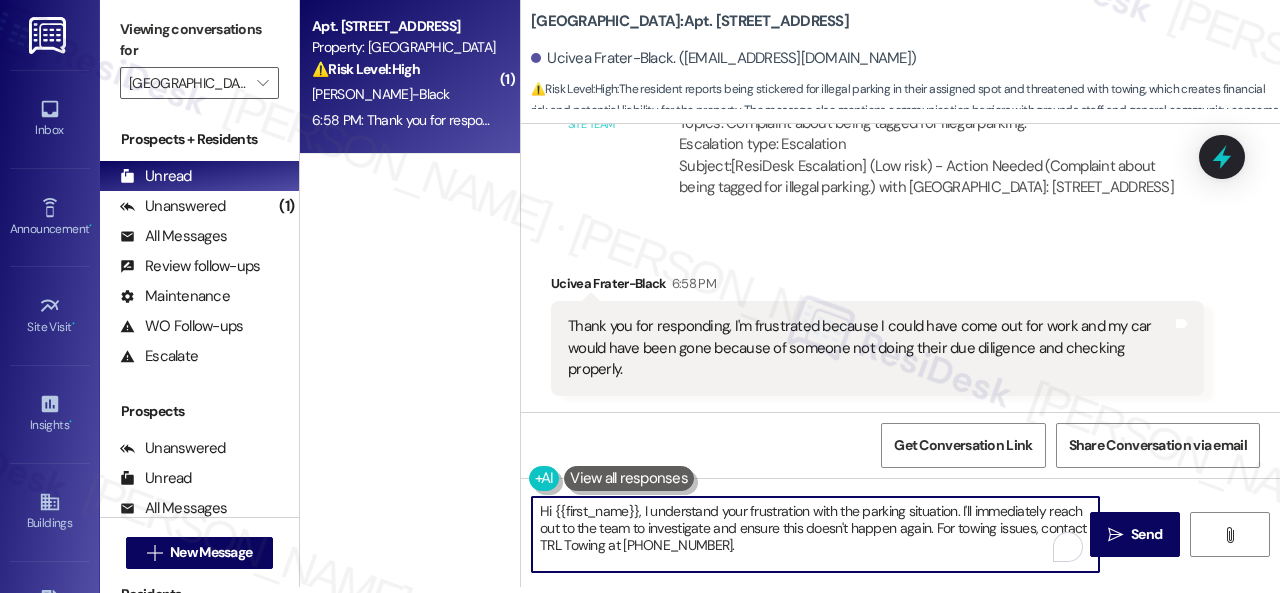 click on "Inbox   Go to Inbox Announcement   • Send A Text Announcement Site Visit   • Go to Site Visit Insights   • Go to Insights Buildings   Go to Buildings Leads   Go to Leads Templates   • Go to Templates Account   Go to Account Support   Go to Support Viewing conversations for Halston Park Central  Prospects + Residents Unread (0) Unread: Any message you haven't read yet will show up here Unanswered (1) Unanswered: ResiDesk identifies open questions and unanswered conversations so you can respond to them. All Messages (undefined) All Messages: This is your inbox. All of your tenant messages will show up here. Review follow-ups (undefined) Review follow-ups: ResiDesk identifies open review candidates and conversations so you can respond to them. Maintenance (undefined) Maintenance: ResiDesk identifies conversations around maintenance or work orders from the last 14 days so you can respond to them. WO Follow-ups (undefined) Escalate (undefined) Prospects Unanswered (0) Unread (0) All Messages (undefined)" at bounding box center (640, 296) 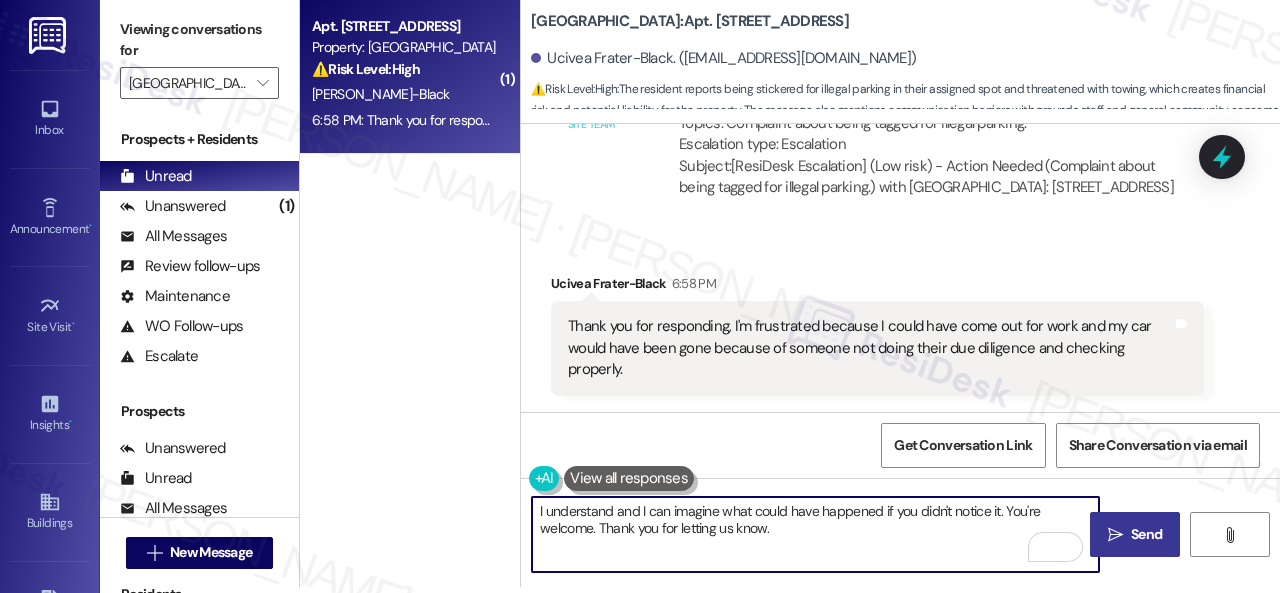 type on "I understand and I can imagine what could have happened if you didn't notice it. You're welcome. Thank you for letting us know." 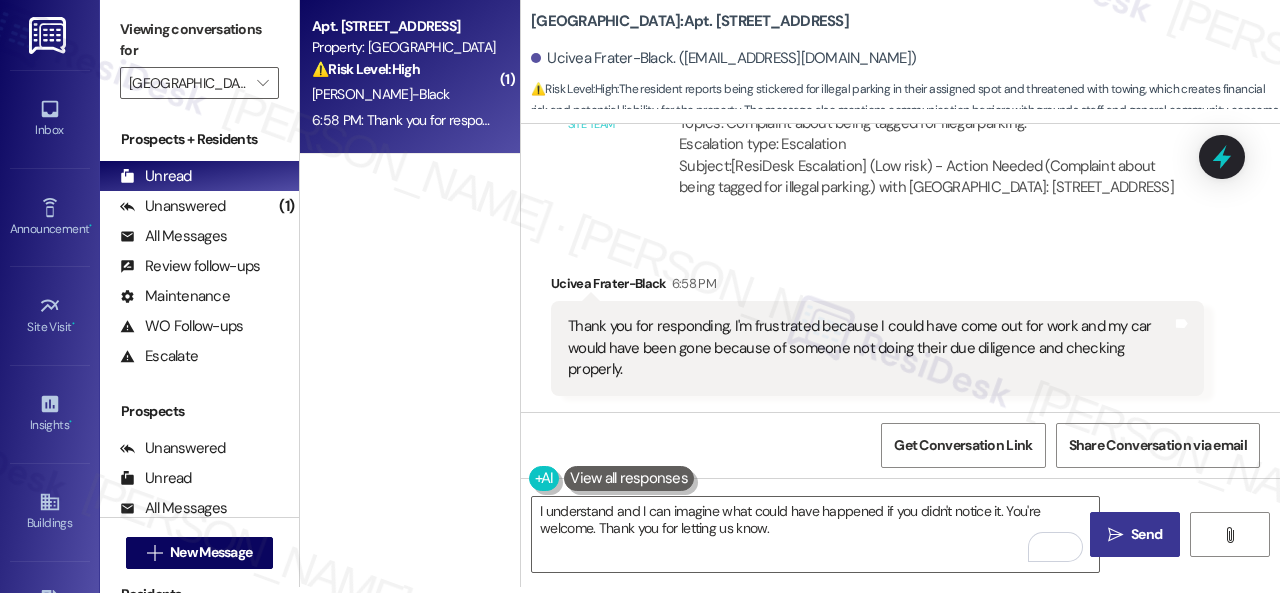 click on " Send" at bounding box center [1135, 534] 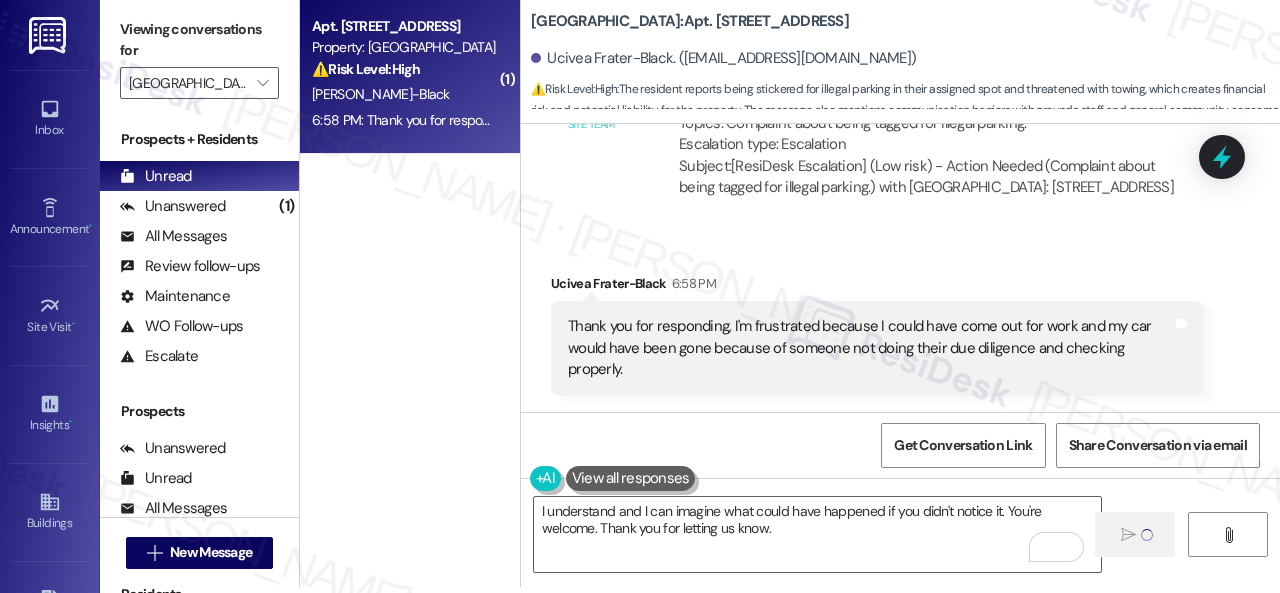 type 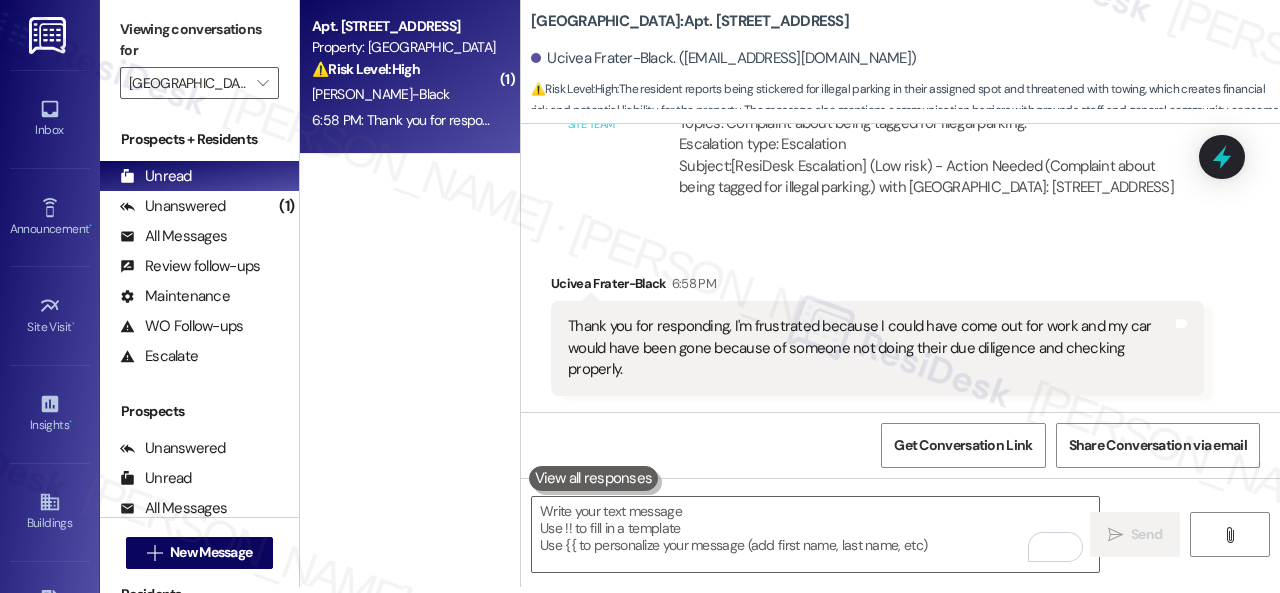 scroll, scrollTop: 27454, scrollLeft: 0, axis: vertical 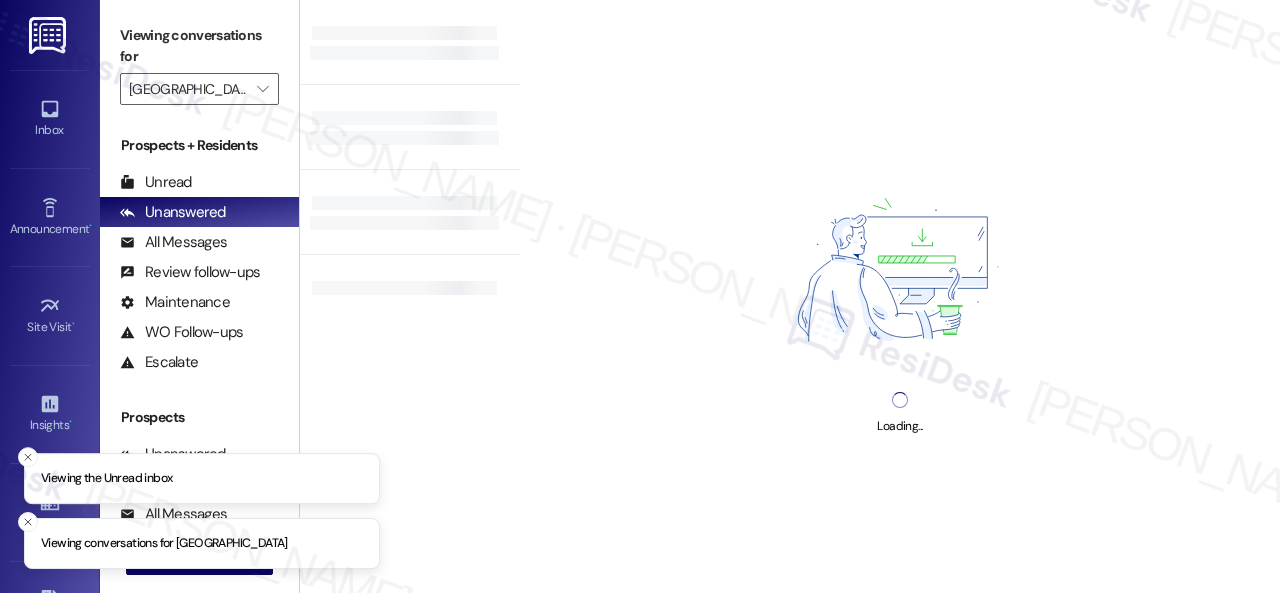 type on "[GEOGRAPHIC_DATA]" 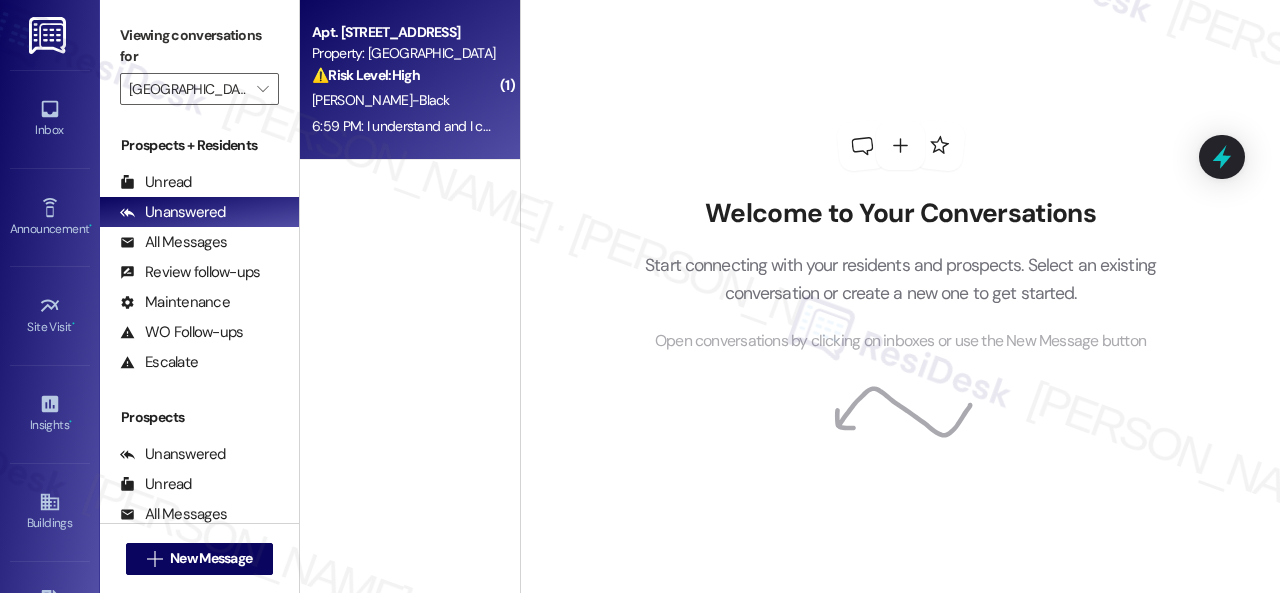 click on "[PERSON_NAME]-Black" at bounding box center (404, 100) 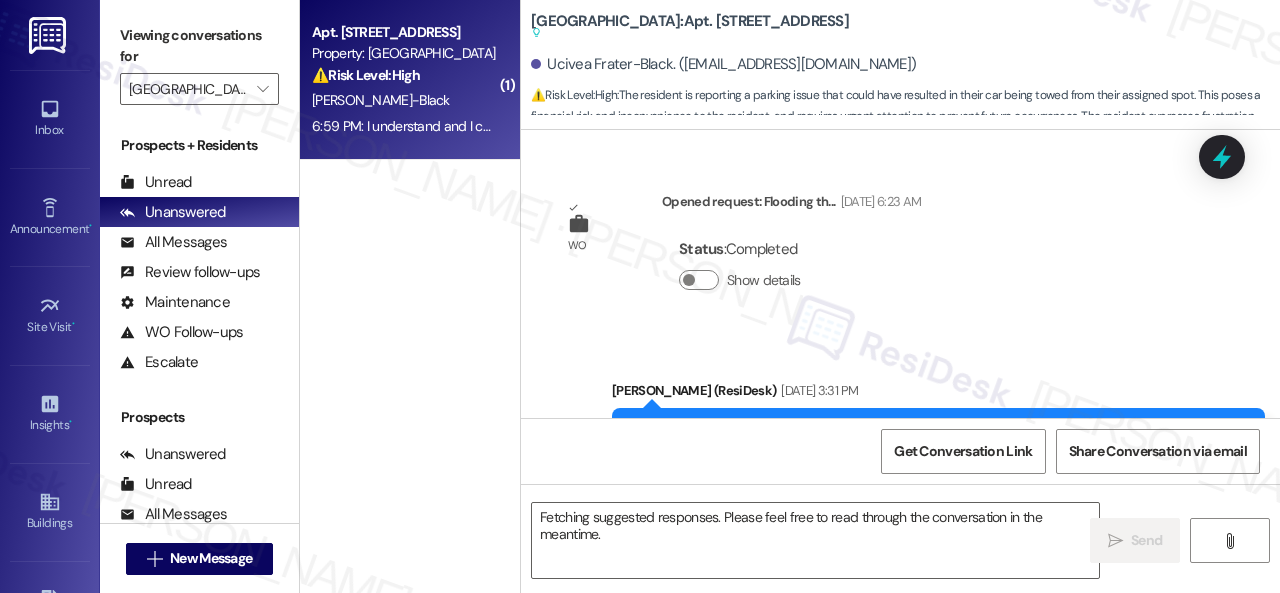 scroll, scrollTop: 27734, scrollLeft: 0, axis: vertical 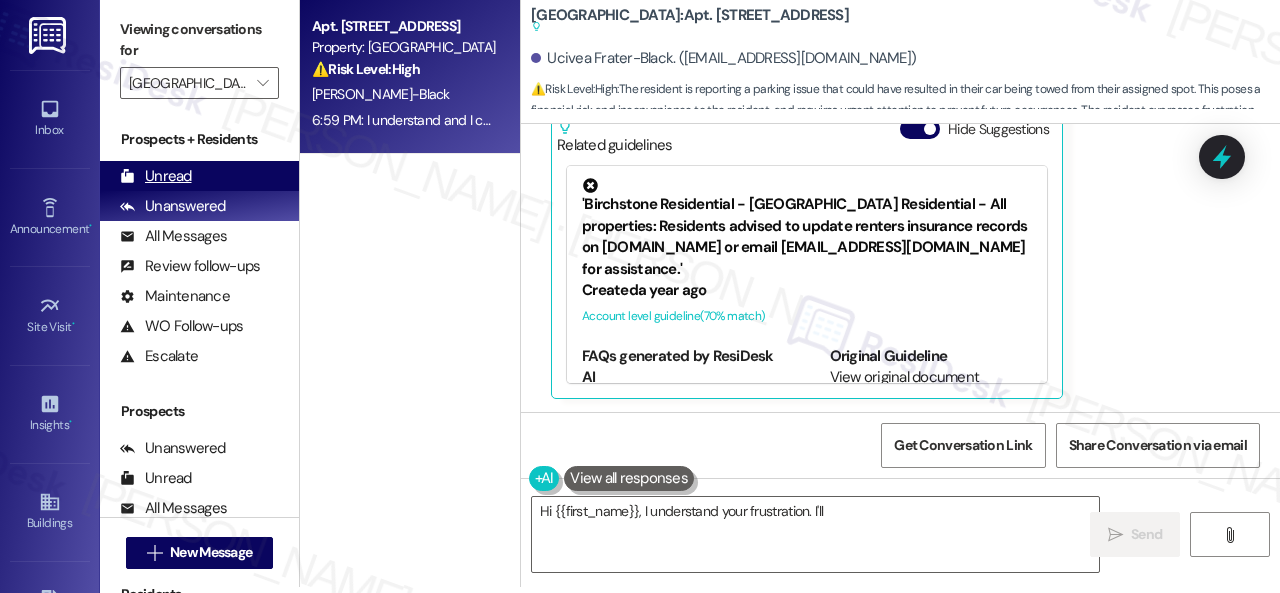 click on "Unread" at bounding box center [156, 176] 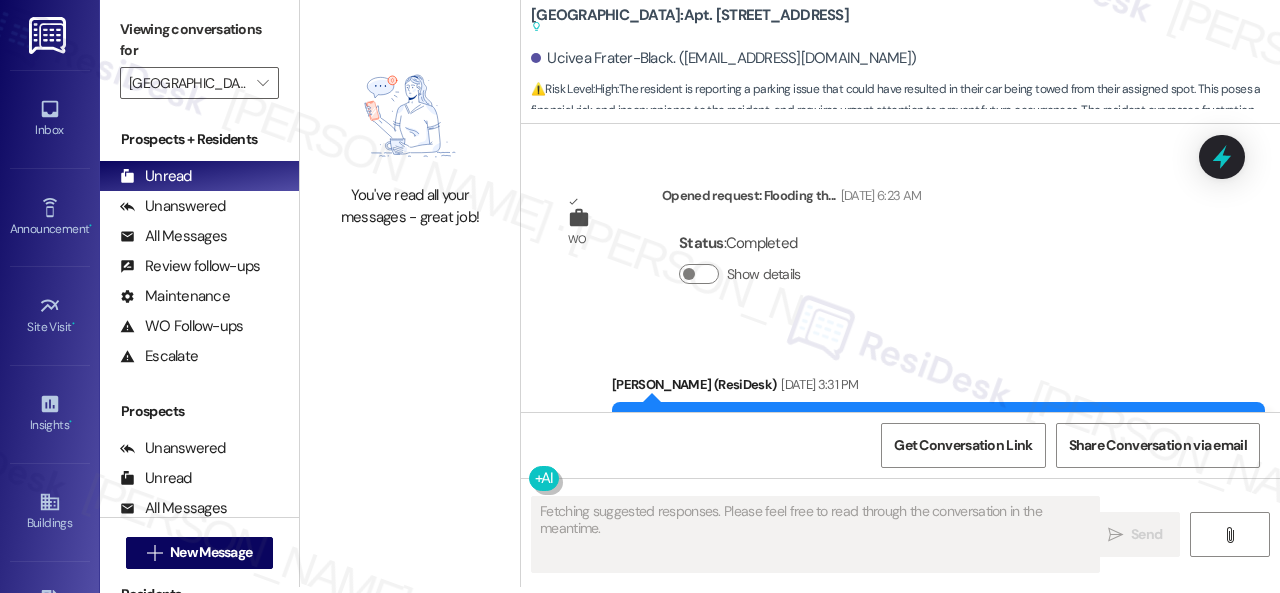 scroll, scrollTop: 27734, scrollLeft: 0, axis: vertical 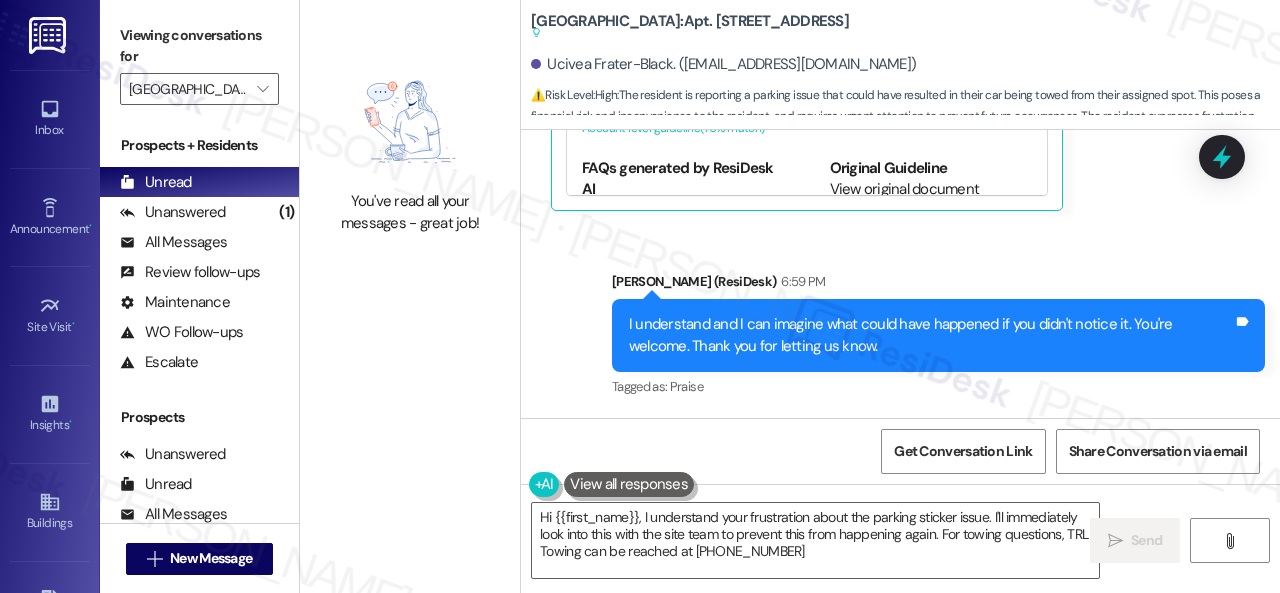 type on "Hi {{first_name}}, I understand your frustration about the parking sticker issue. I'll immediately look into this with the site team to prevent this from happening again. For towing questions, TRL Towing can be reached at (407) 578-3050." 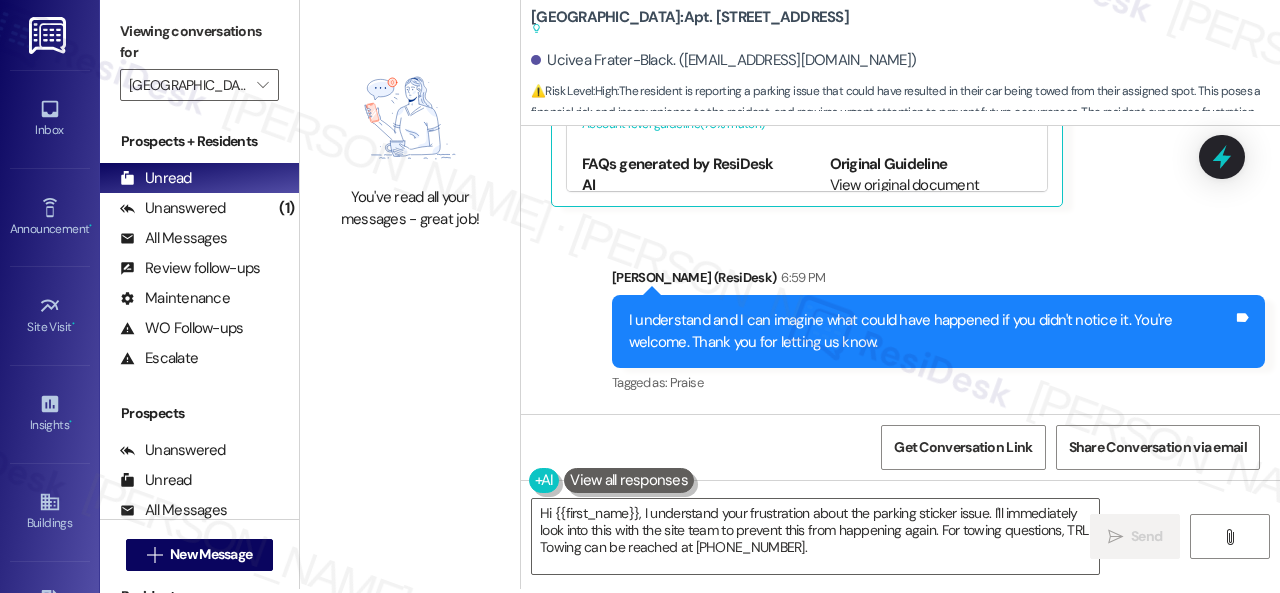 scroll, scrollTop: 6, scrollLeft: 0, axis: vertical 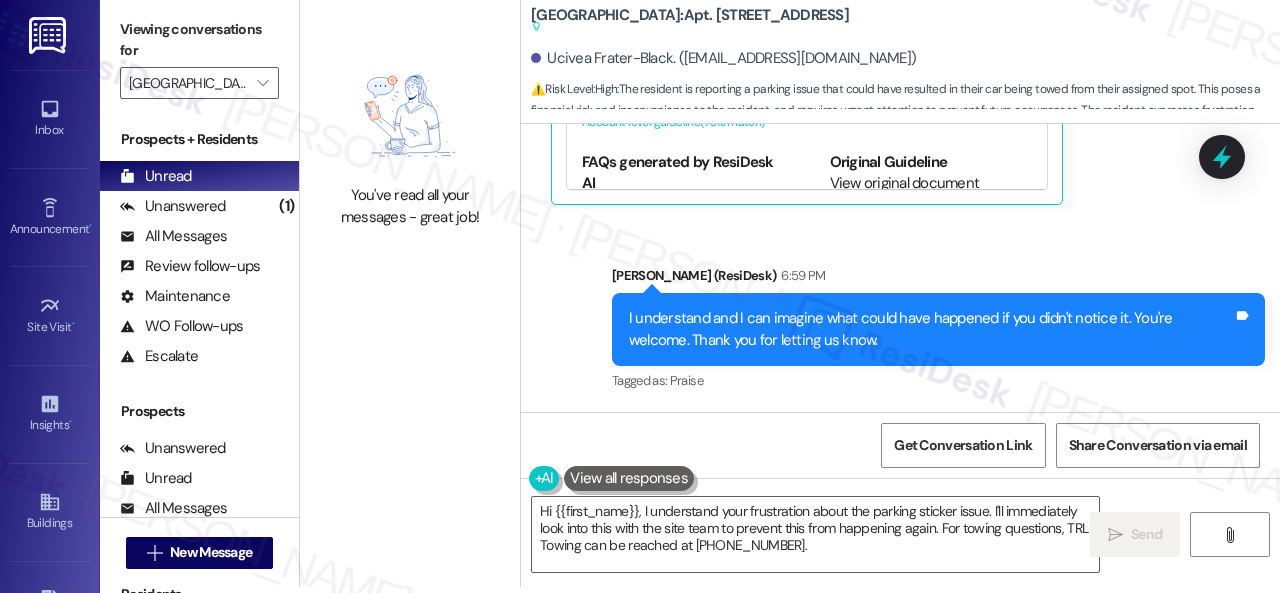 click on "Unanswered" at bounding box center [173, 206] 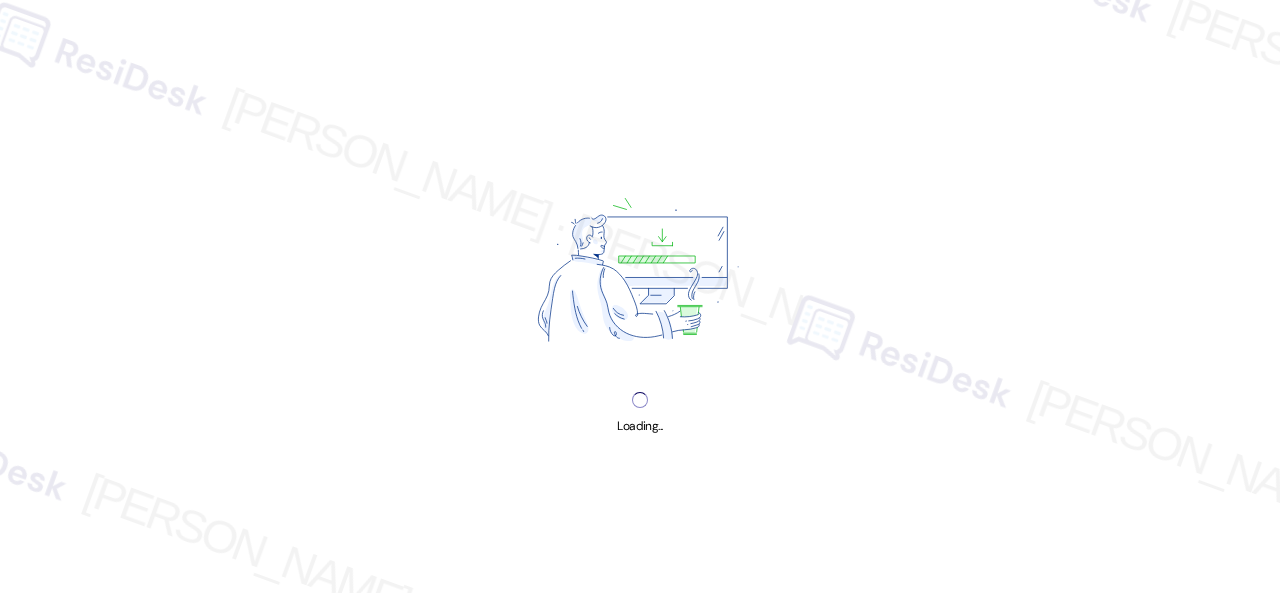scroll, scrollTop: 0, scrollLeft: 0, axis: both 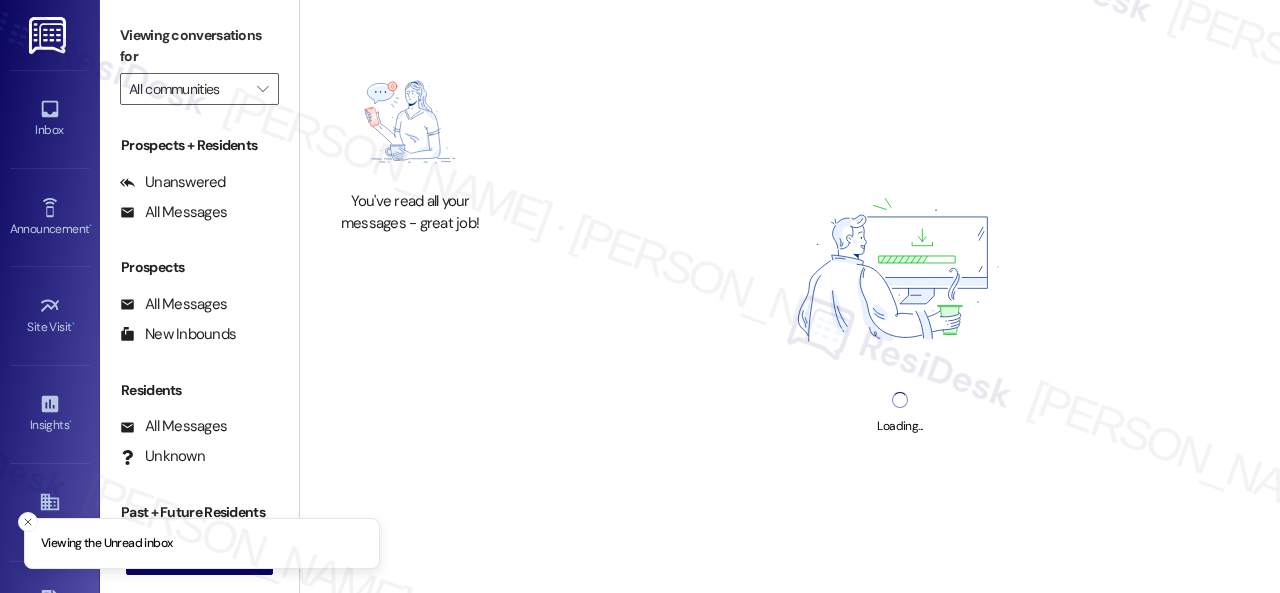 type on "[GEOGRAPHIC_DATA]" 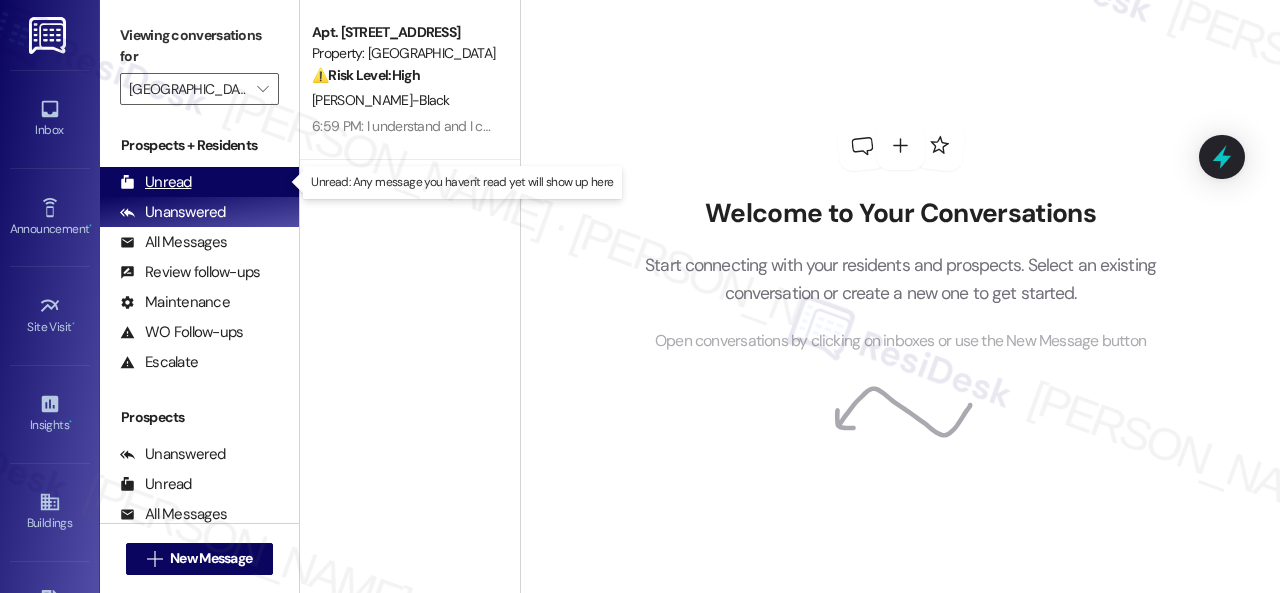 click on "Unread" at bounding box center (156, 182) 